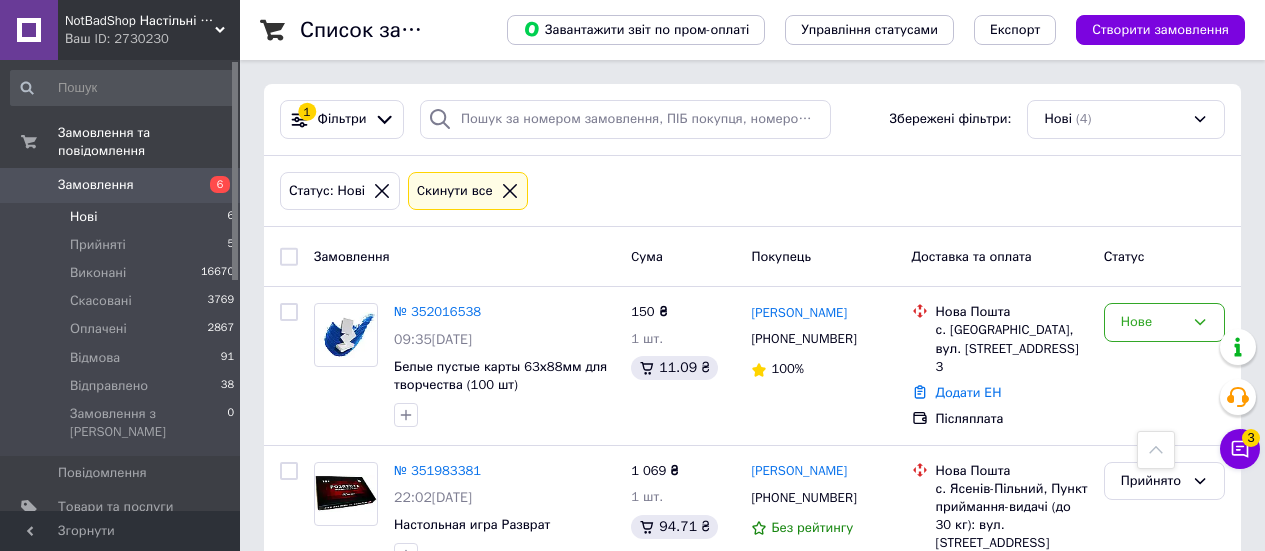 scroll, scrollTop: 403, scrollLeft: 0, axis: vertical 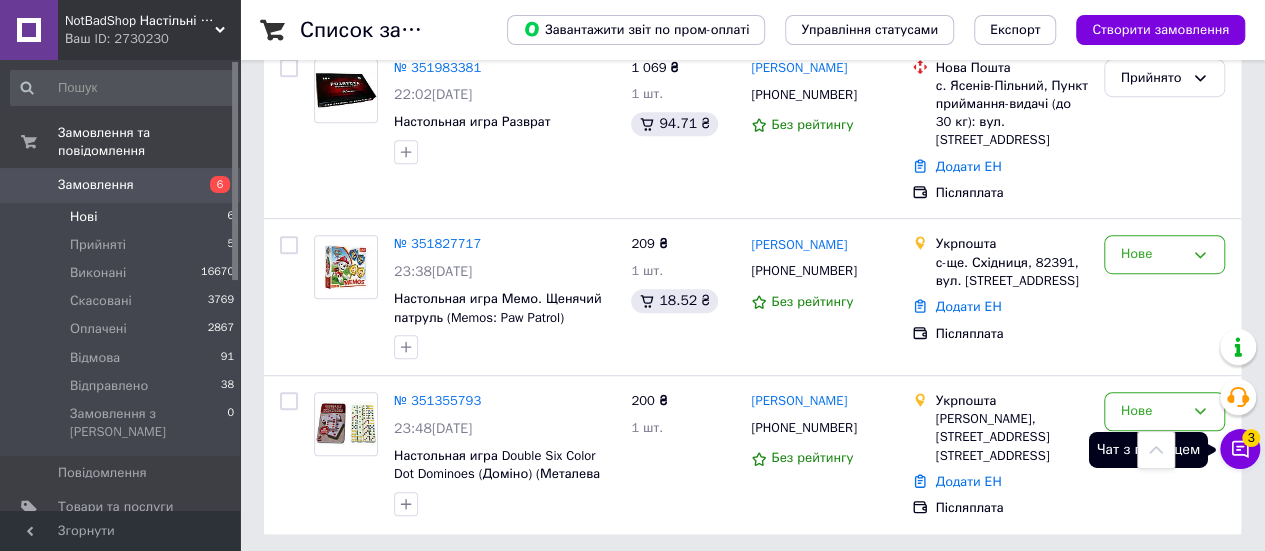 click 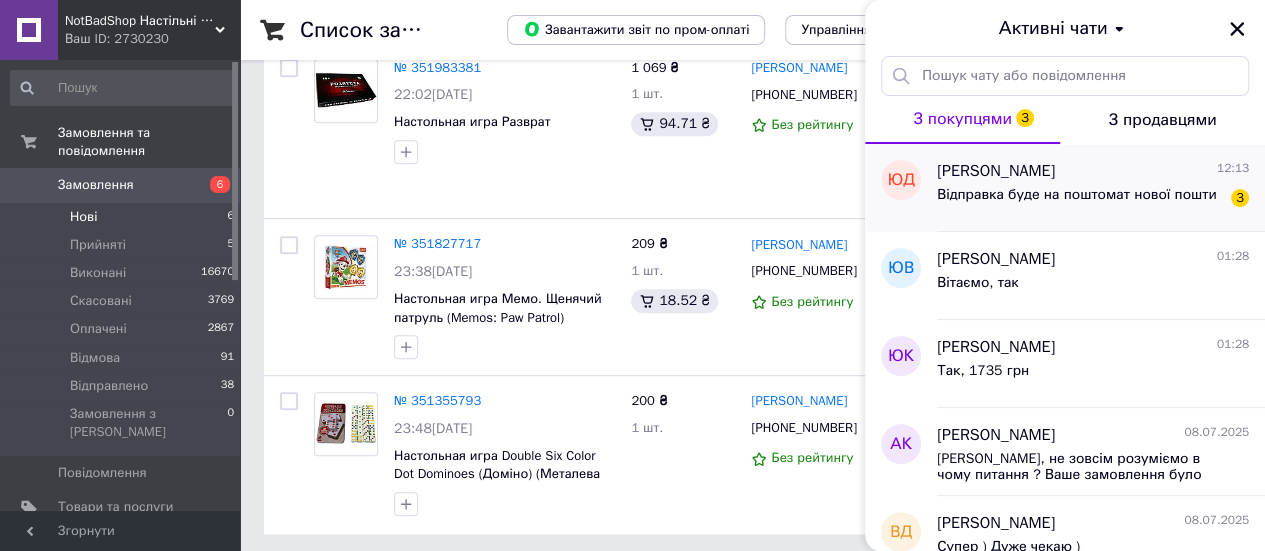 click on "Відправка буде на поштомат нової пошти" at bounding box center (1077, 195) 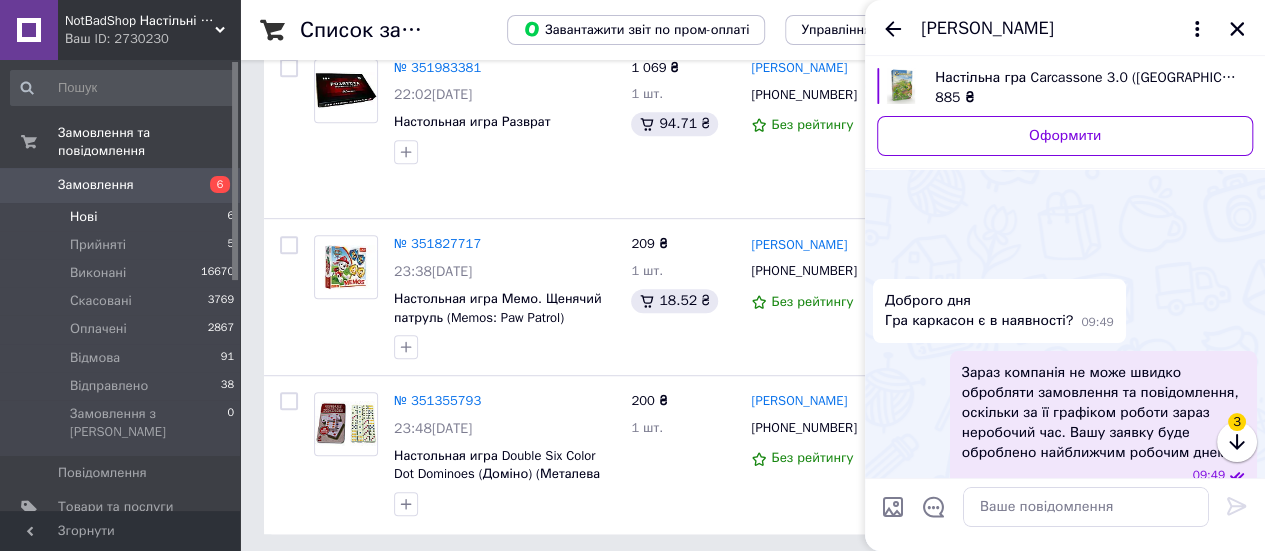 scroll, scrollTop: 953, scrollLeft: 0, axis: vertical 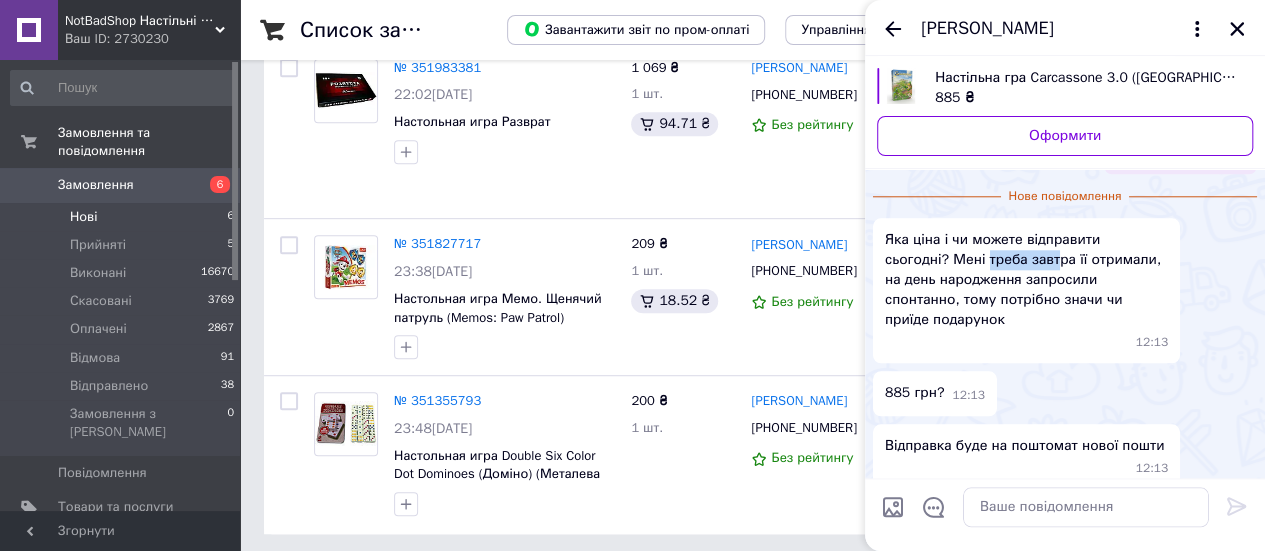 drag, startPoint x: 920, startPoint y: 256, endPoint x: 987, endPoint y: 269, distance: 68.24954 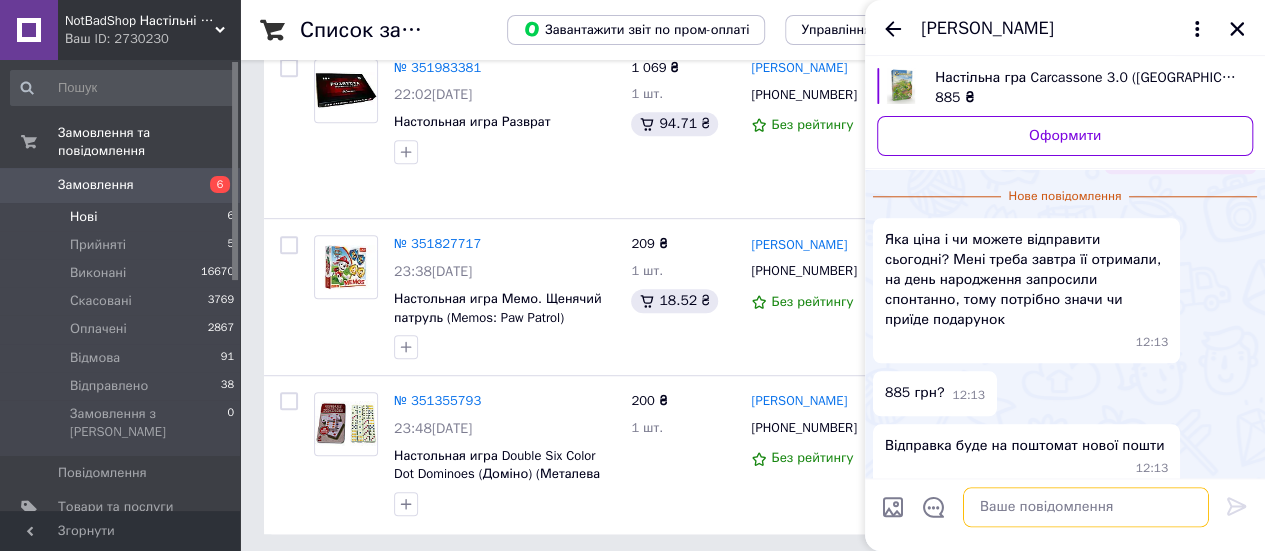 click at bounding box center (1086, 507) 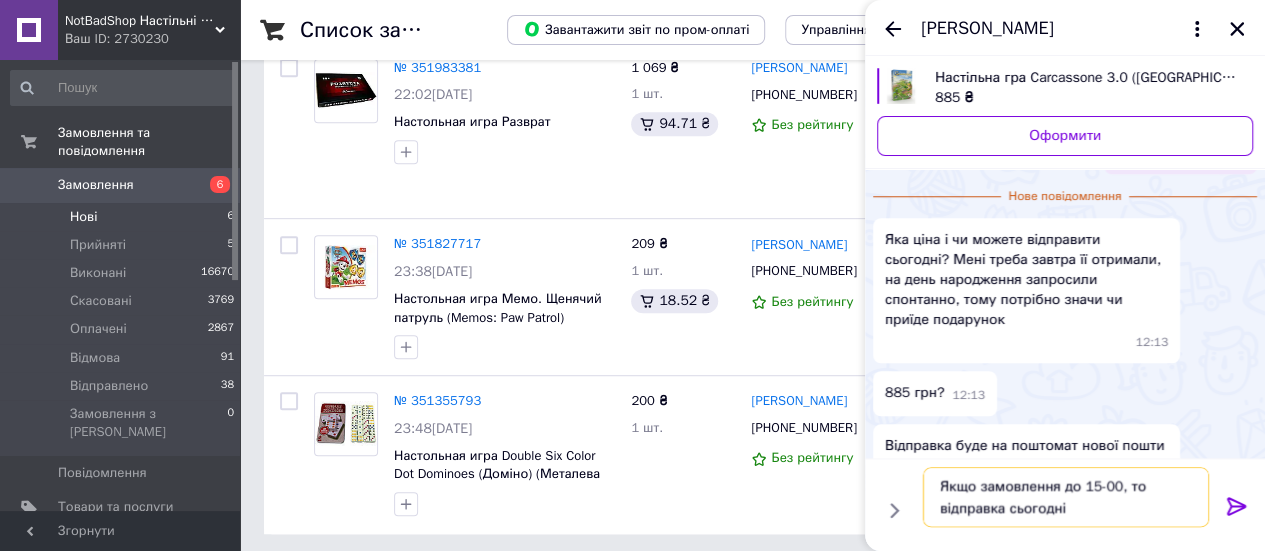 type on "Якщо замовлення до 15-00, то відправка сьогодні" 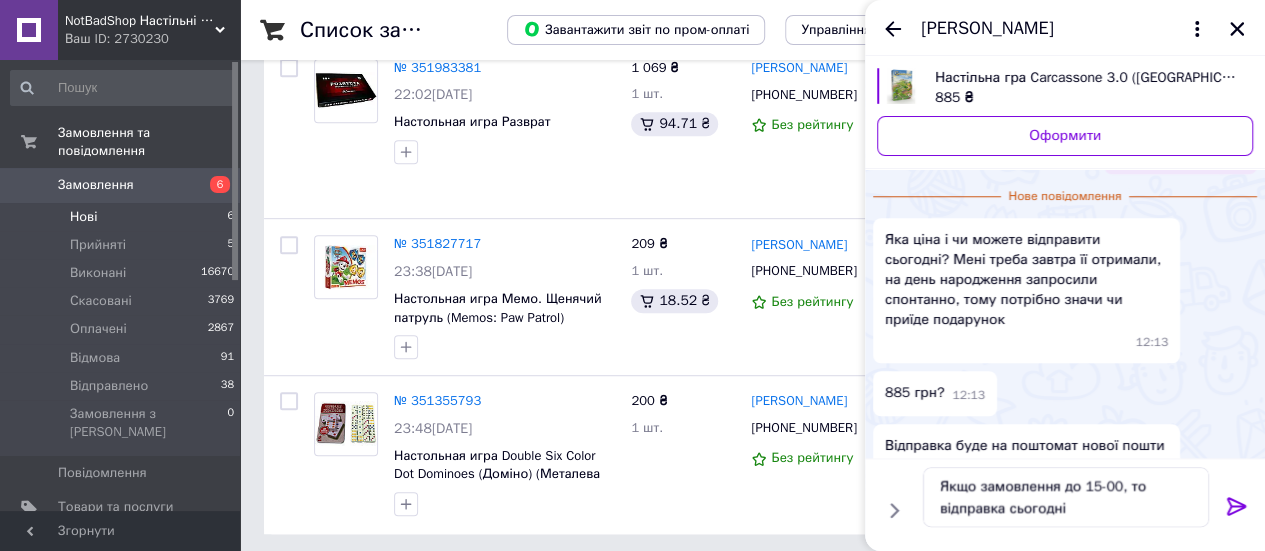 click 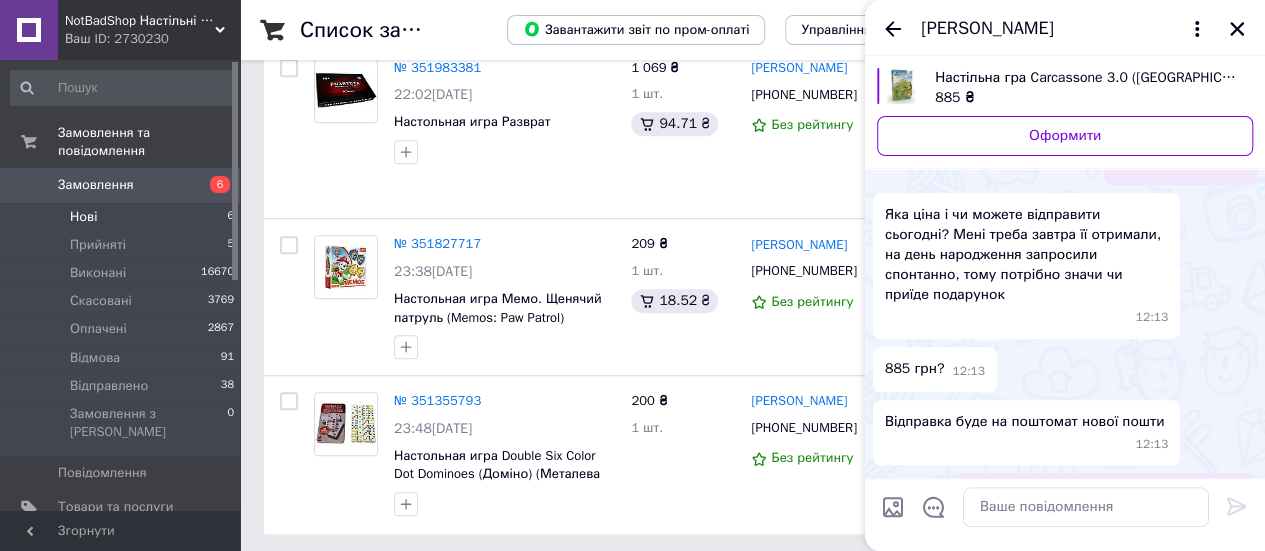 scroll, scrollTop: 858, scrollLeft: 0, axis: vertical 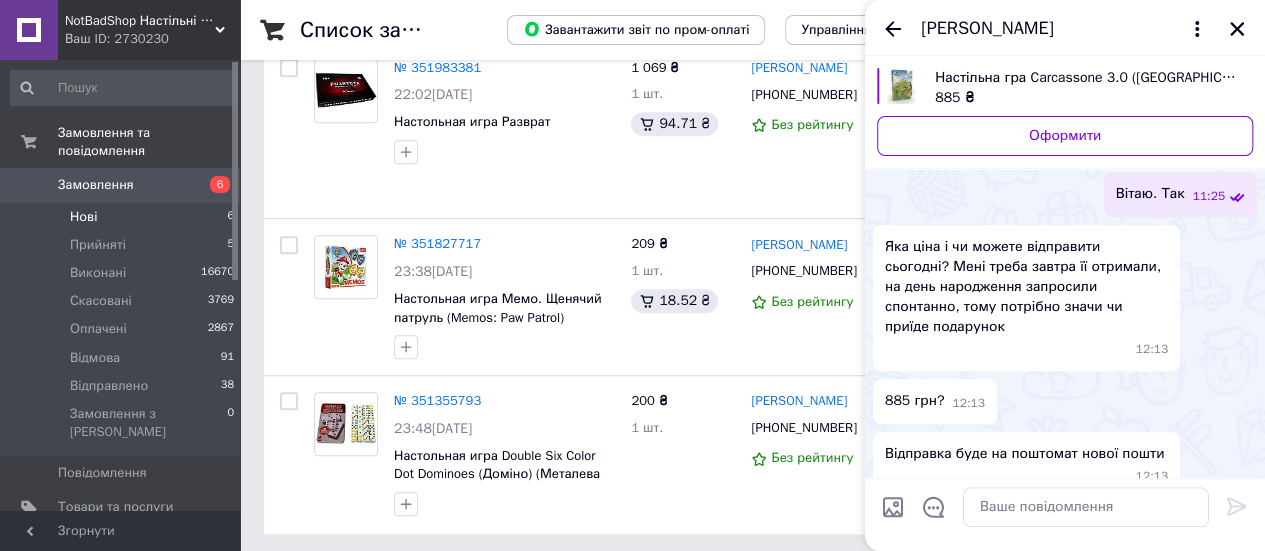 click on "[PERSON_NAME]" at bounding box center (987, 29) 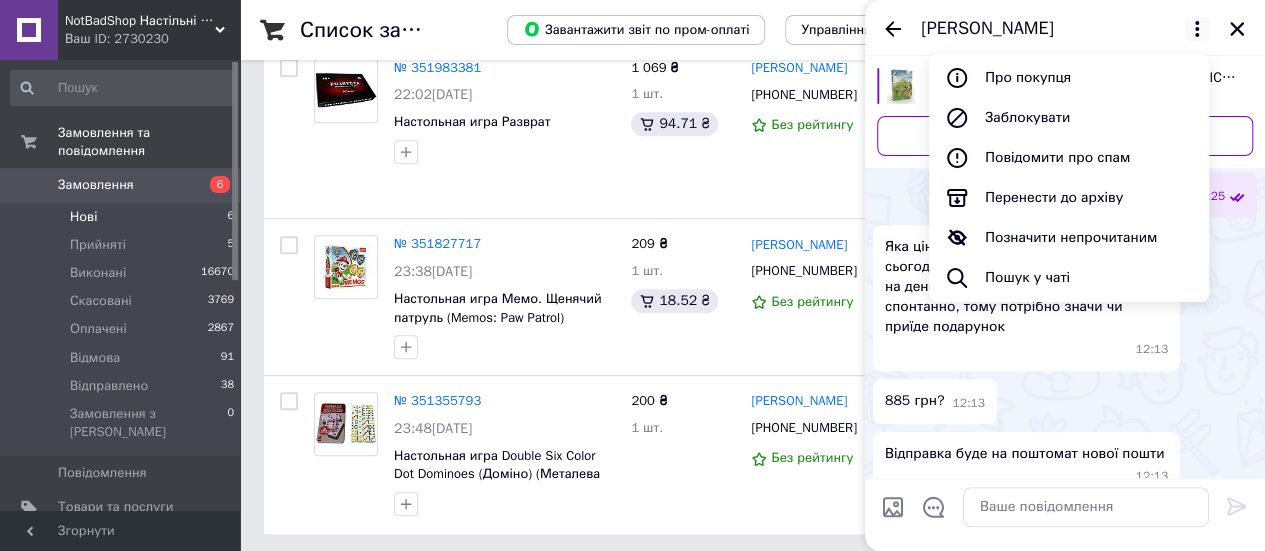 click on "[PERSON_NAME]" at bounding box center (987, 29) 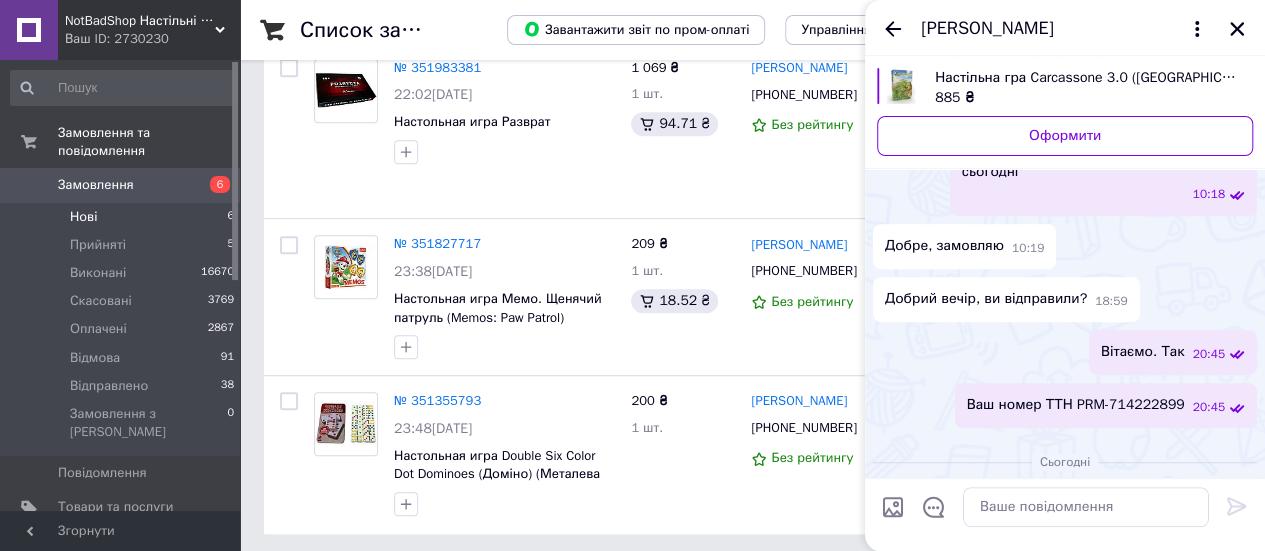 scroll, scrollTop: 500, scrollLeft: 0, axis: vertical 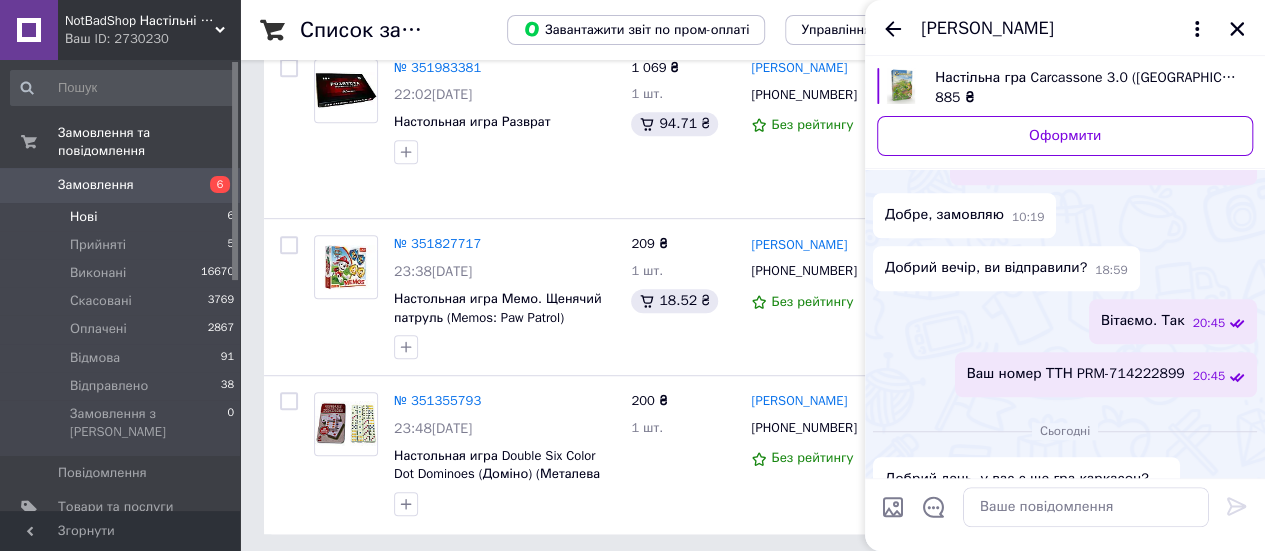 click on "Замовлення" at bounding box center [96, 185] 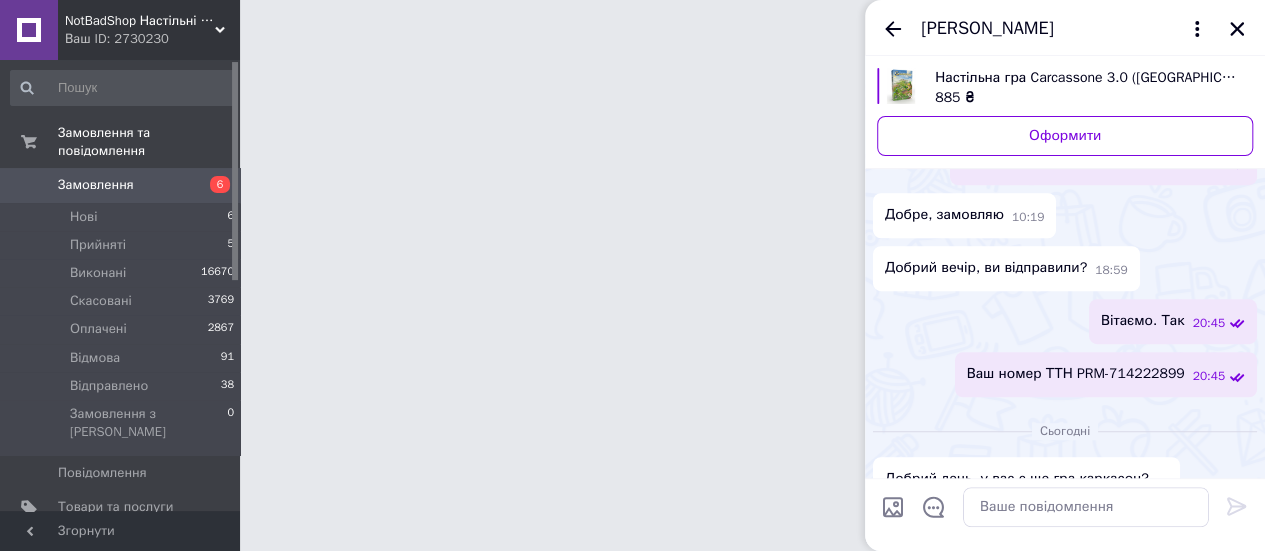 scroll, scrollTop: 0, scrollLeft: 0, axis: both 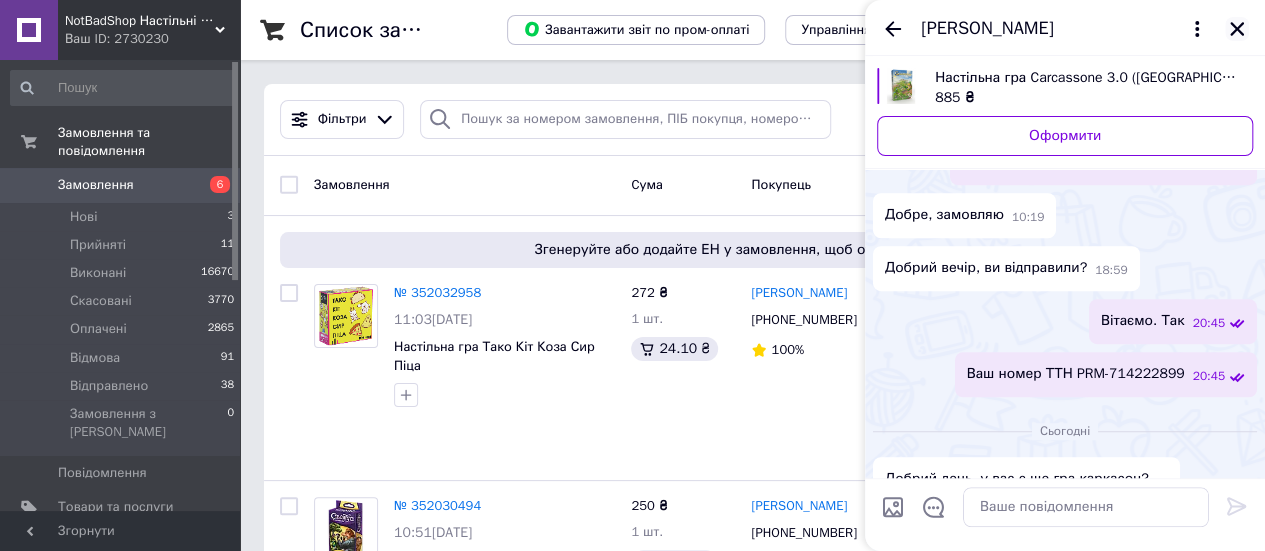 click 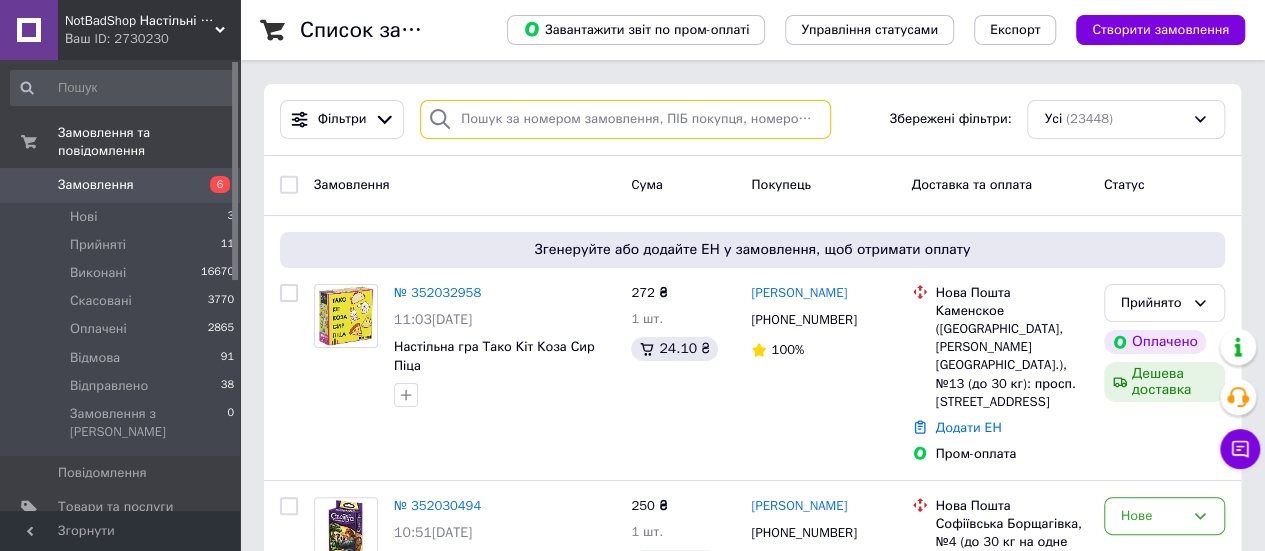click at bounding box center (625, 119) 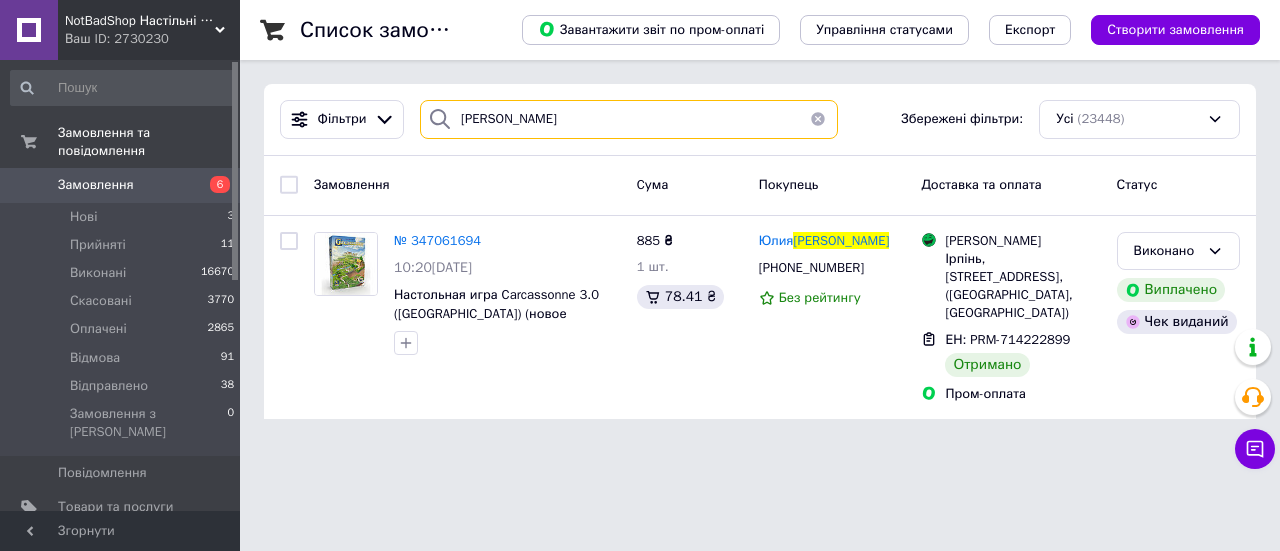 type on "[PERSON_NAME]" 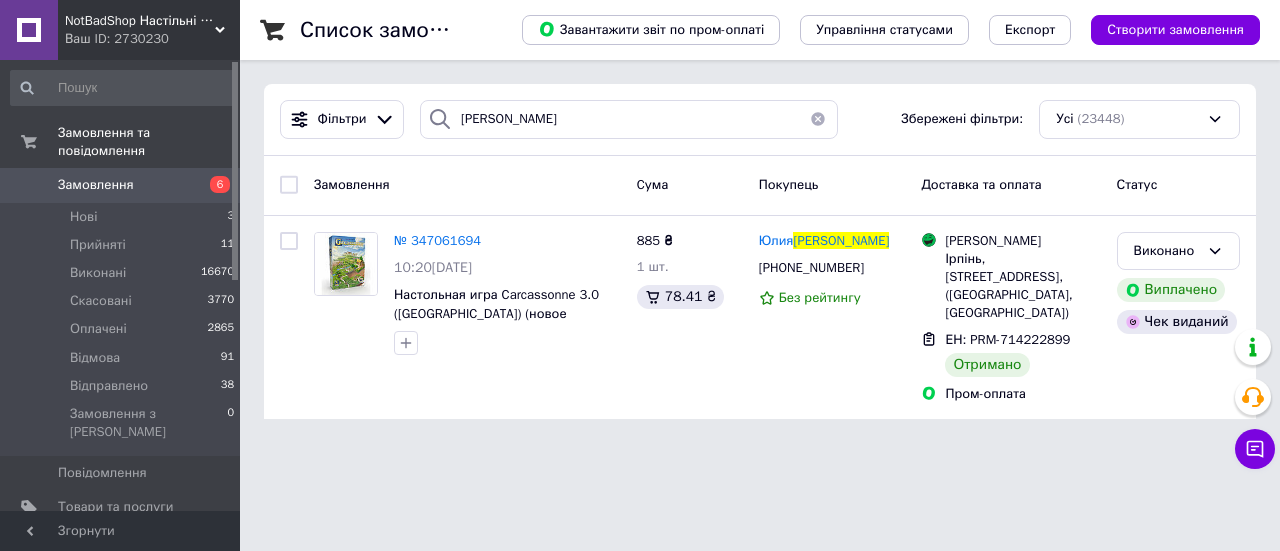click on "Замовлення" at bounding box center [121, 185] 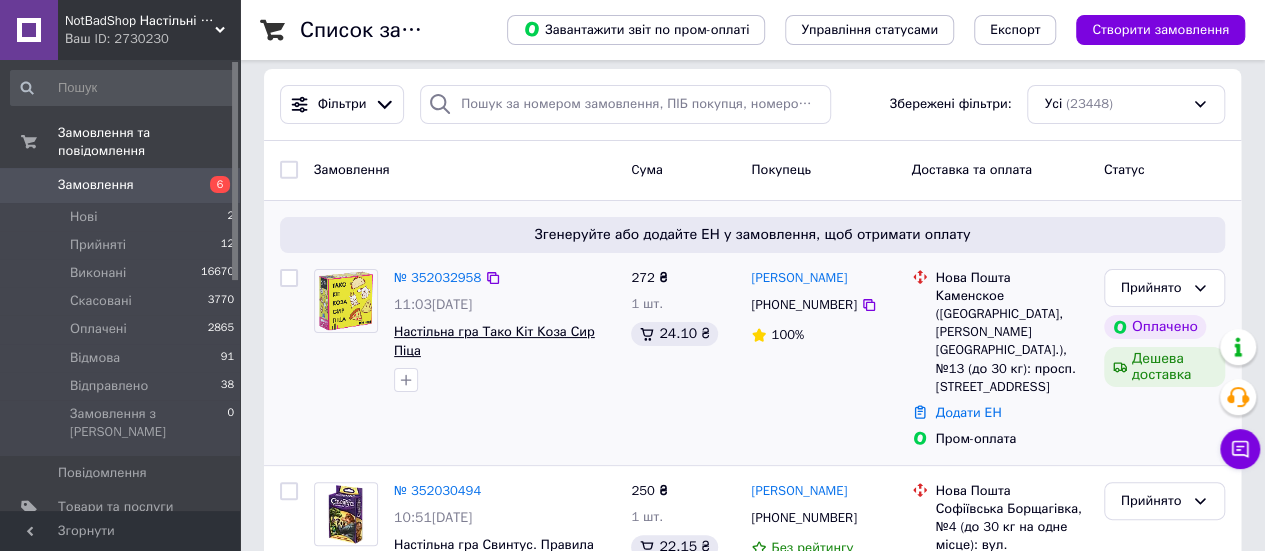 scroll, scrollTop: 0, scrollLeft: 0, axis: both 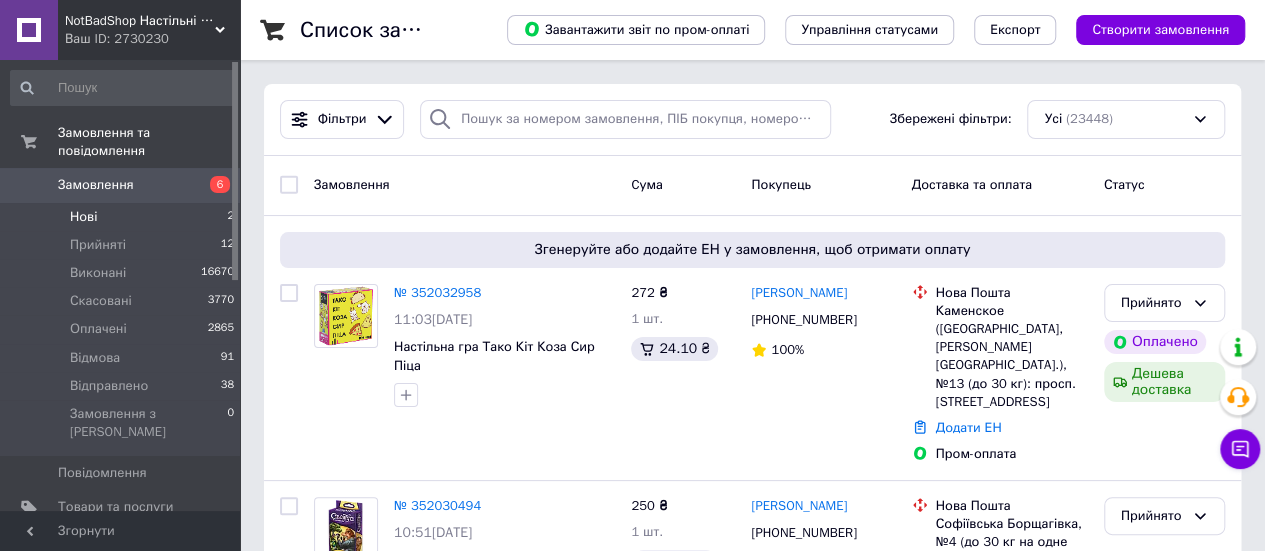 click on "Нові 2" at bounding box center (123, 217) 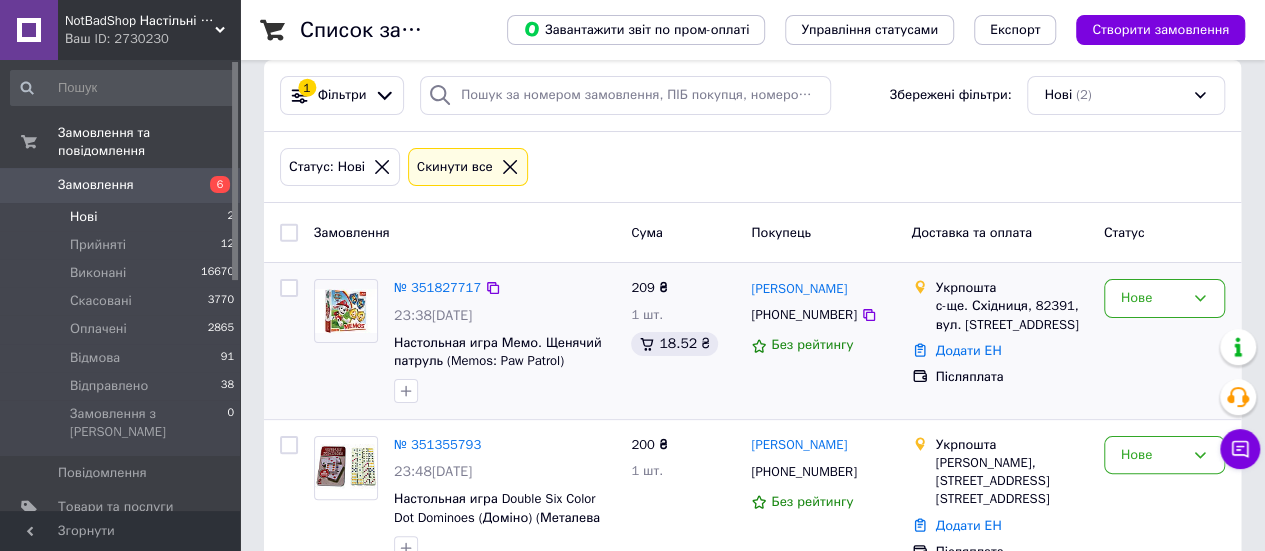scroll, scrollTop: 0, scrollLeft: 0, axis: both 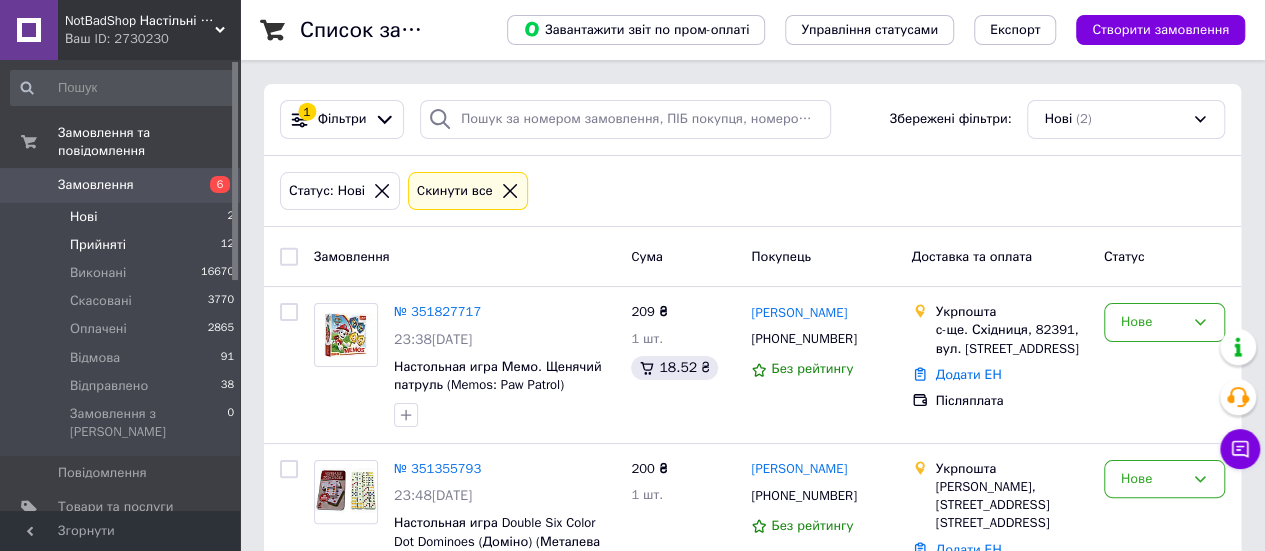 click on "Прийняті 12" at bounding box center [123, 245] 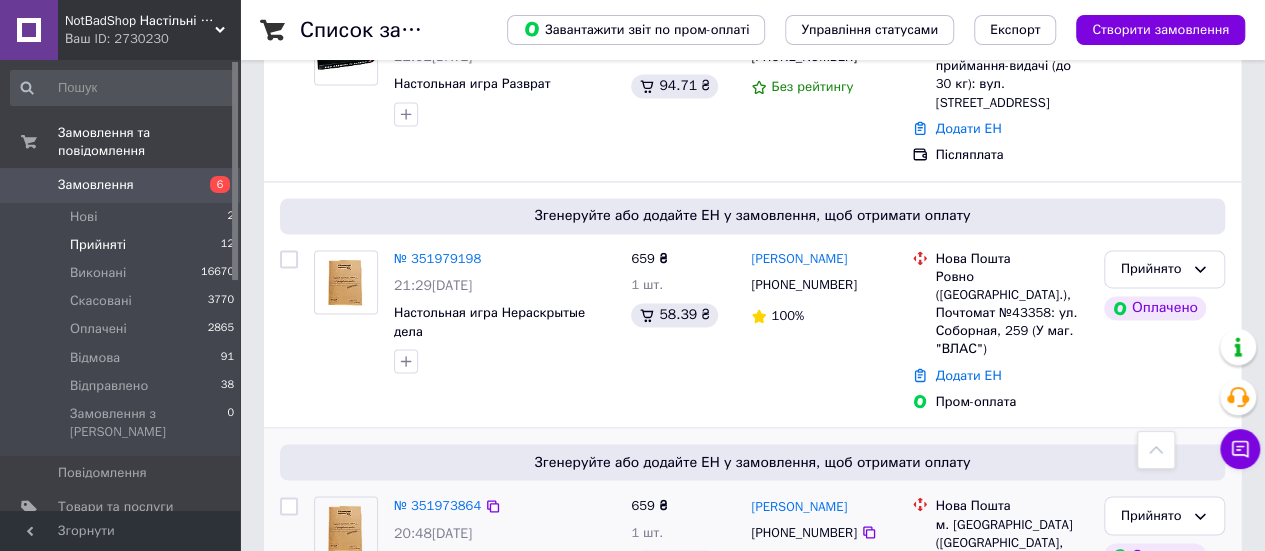 scroll, scrollTop: 1400, scrollLeft: 0, axis: vertical 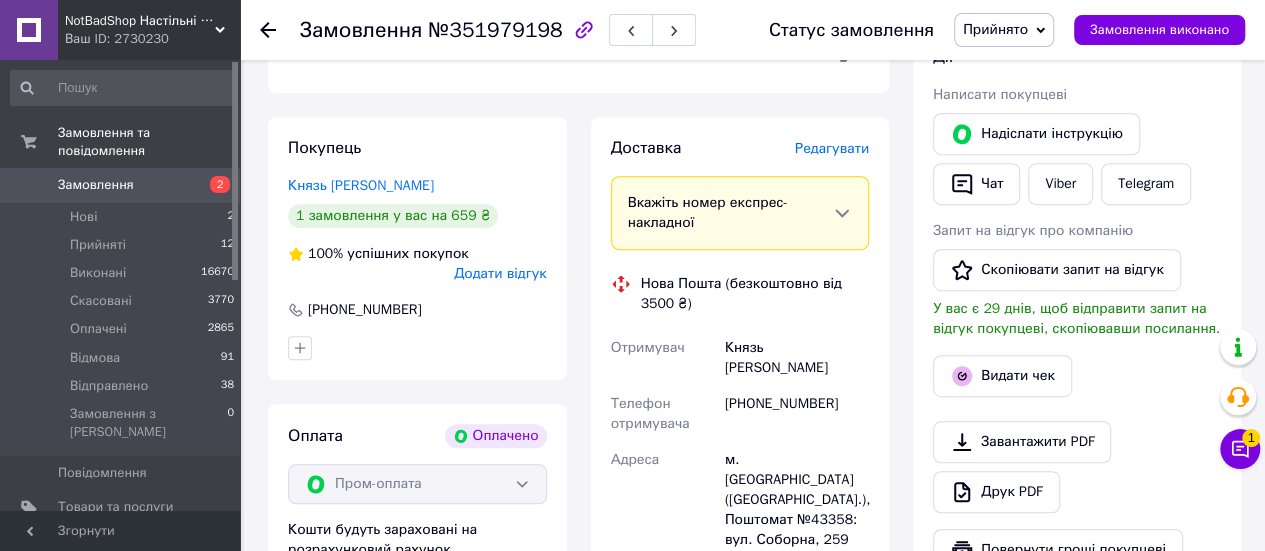 click on "Редагувати" at bounding box center [832, 148] 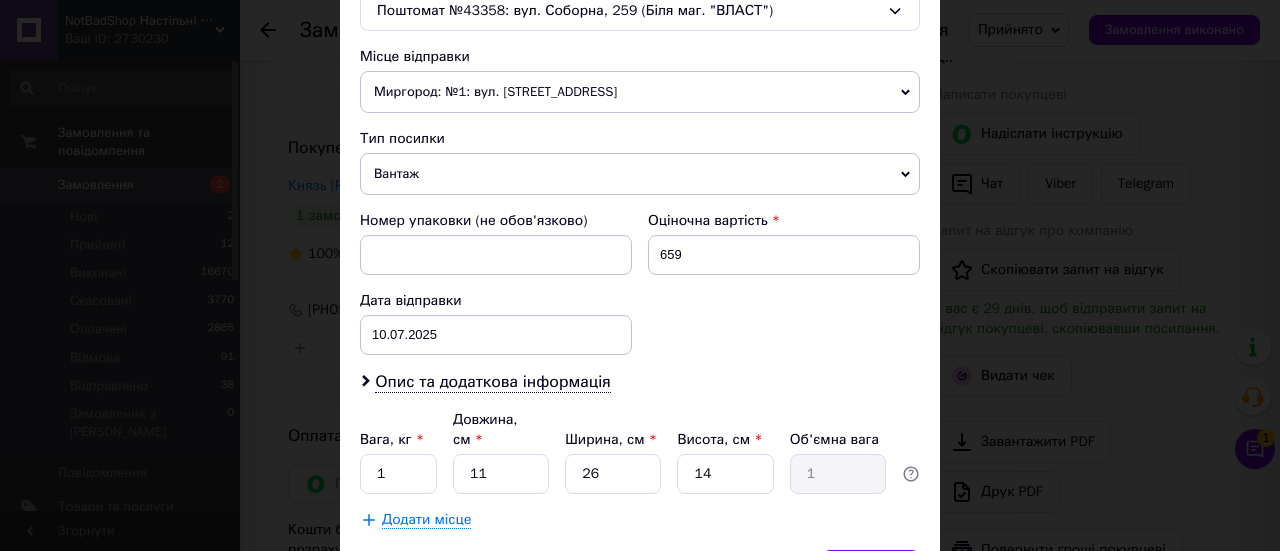 scroll, scrollTop: 700, scrollLeft: 0, axis: vertical 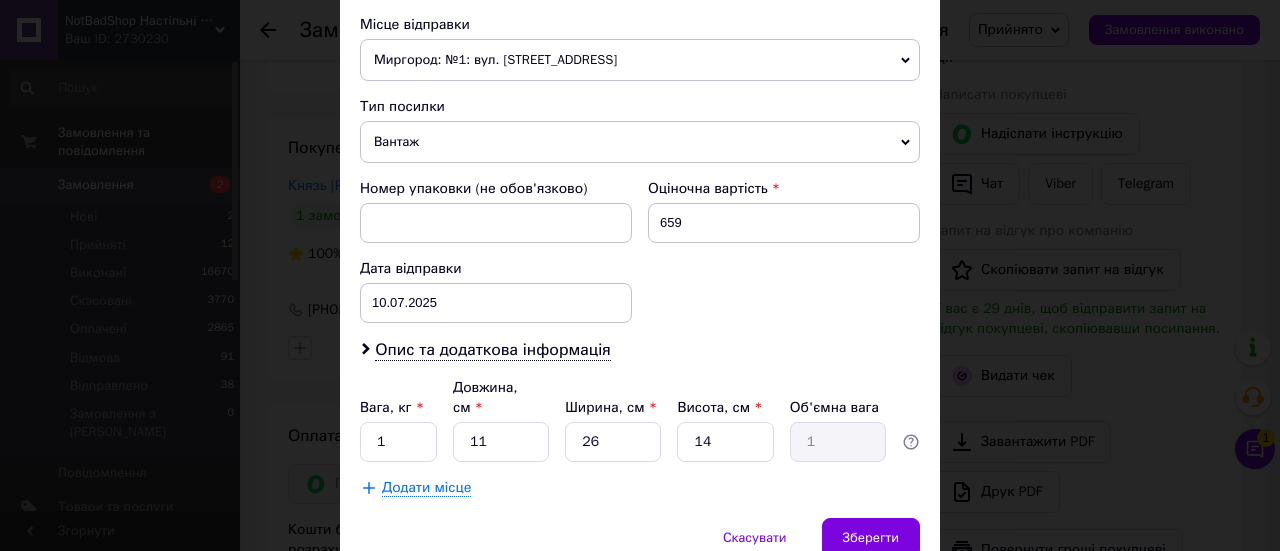 click on "Вантаж" at bounding box center (640, 142) 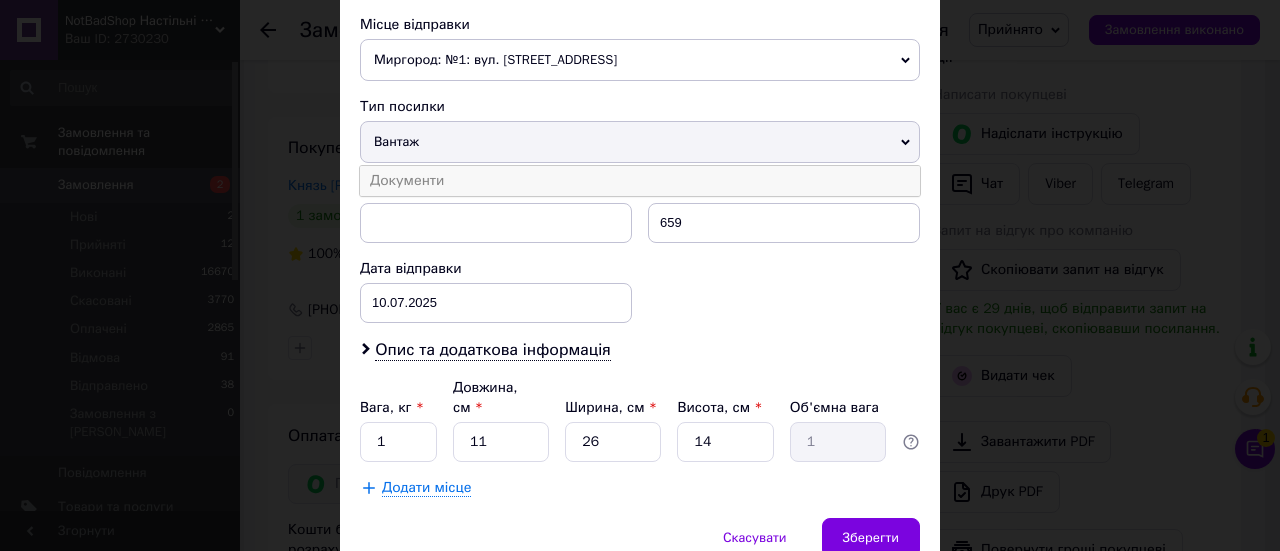 click on "Документи" at bounding box center [640, 181] 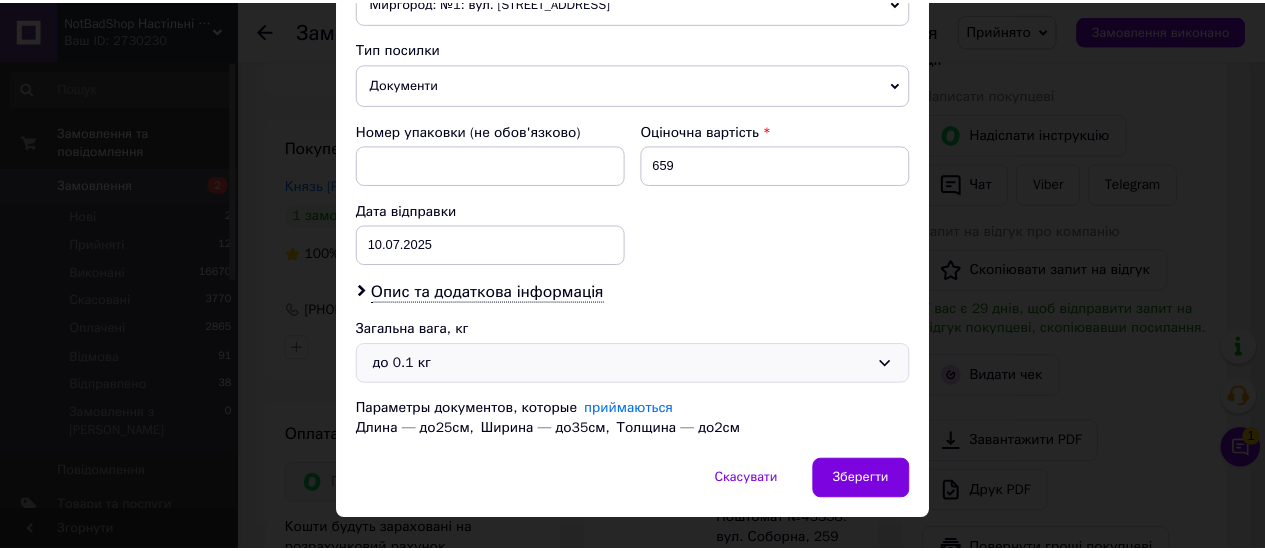 scroll, scrollTop: 788, scrollLeft: 0, axis: vertical 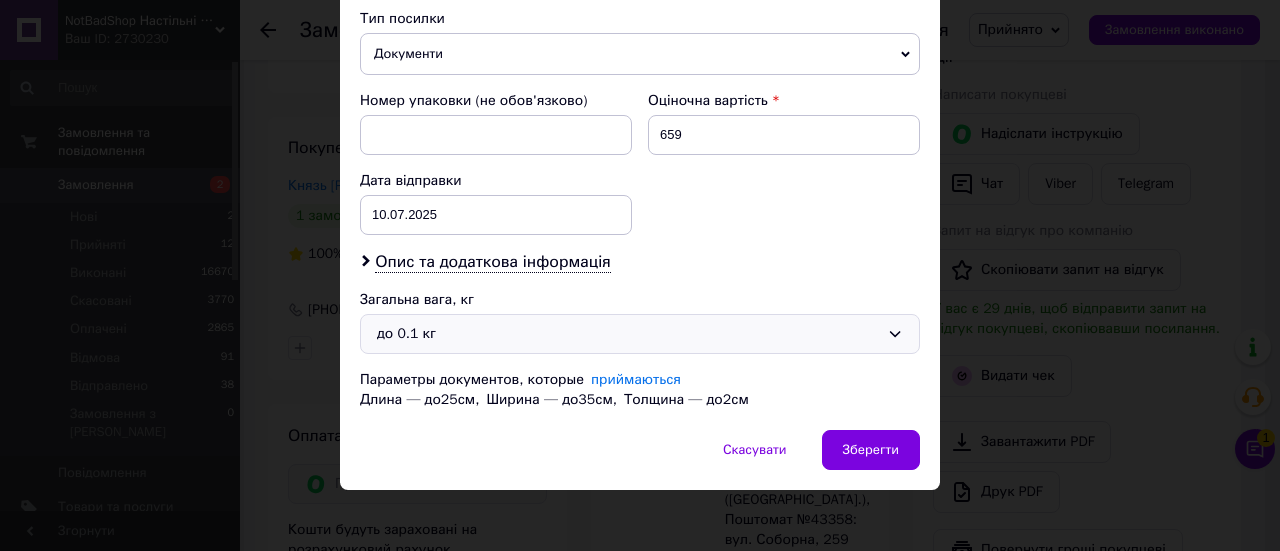 click on "до 0.1 кг" at bounding box center [628, 334] 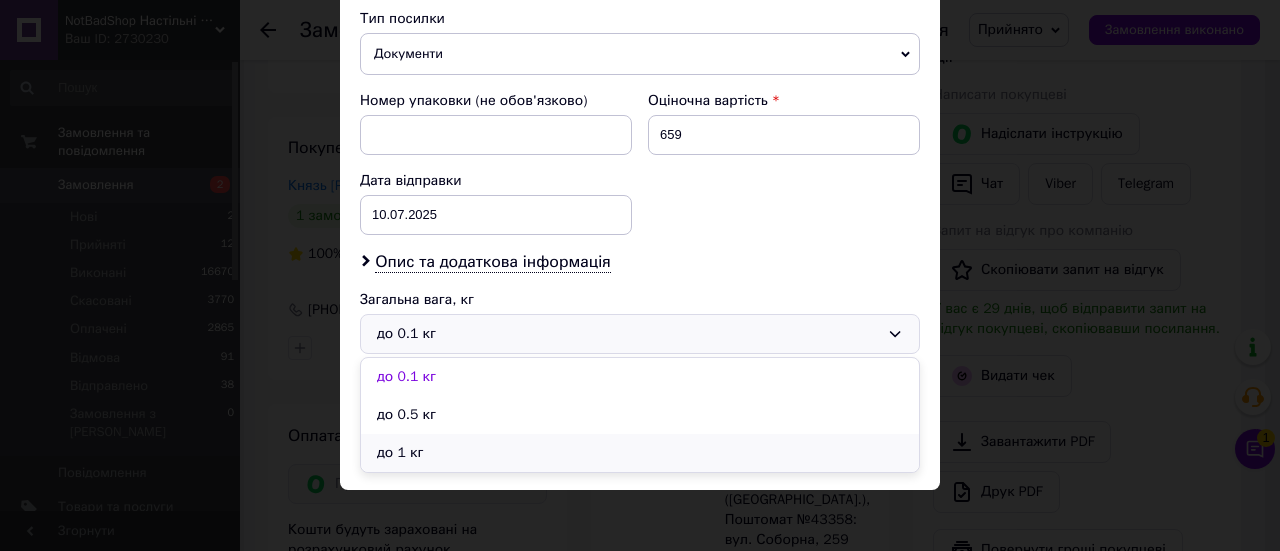 click on "до 1 кг" at bounding box center [640, 453] 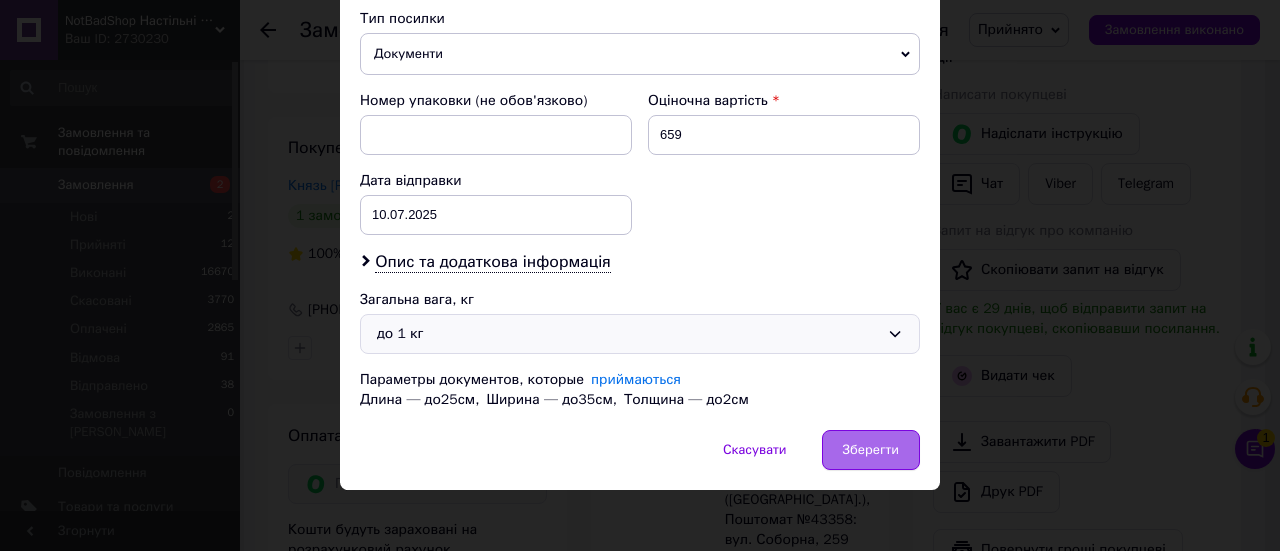 click on "Зберегти" at bounding box center (871, 450) 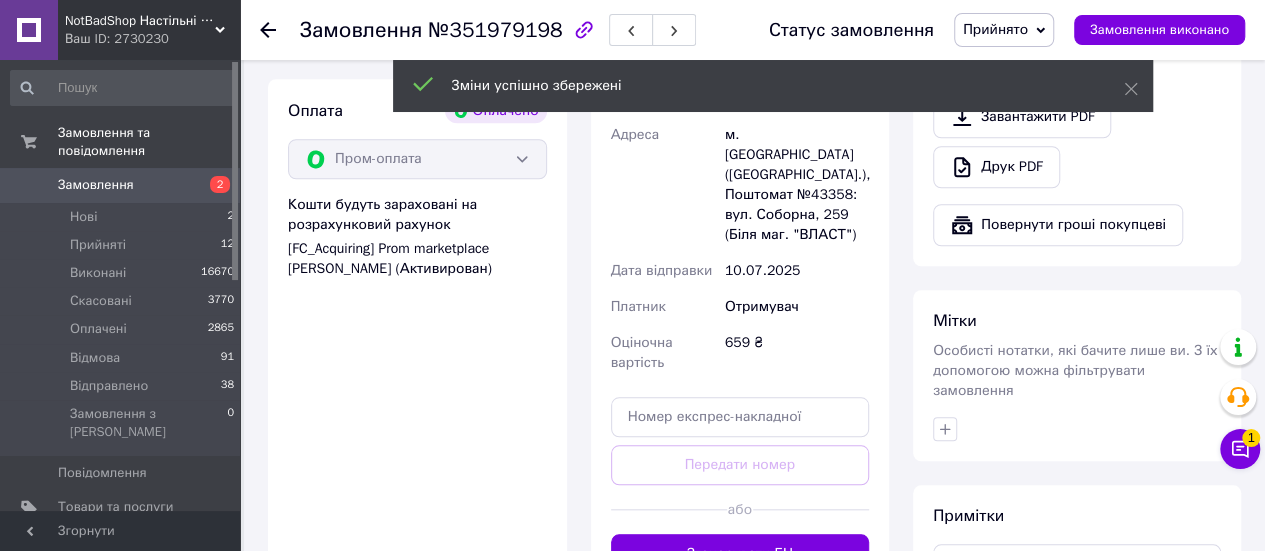 scroll, scrollTop: 800, scrollLeft: 0, axis: vertical 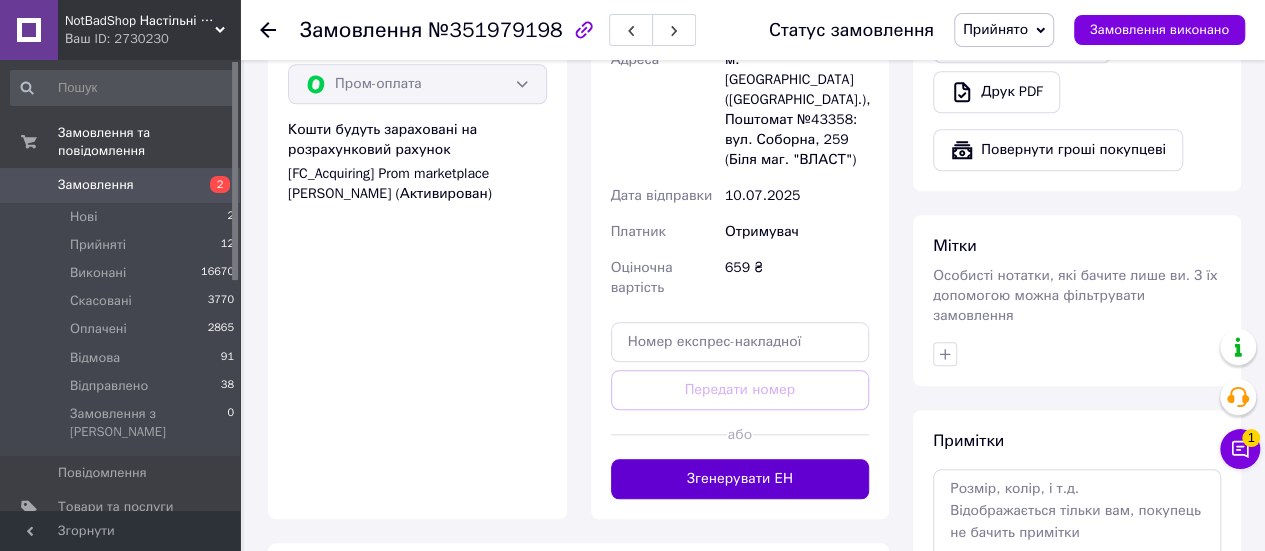 click on "Згенерувати ЕН" at bounding box center (740, 479) 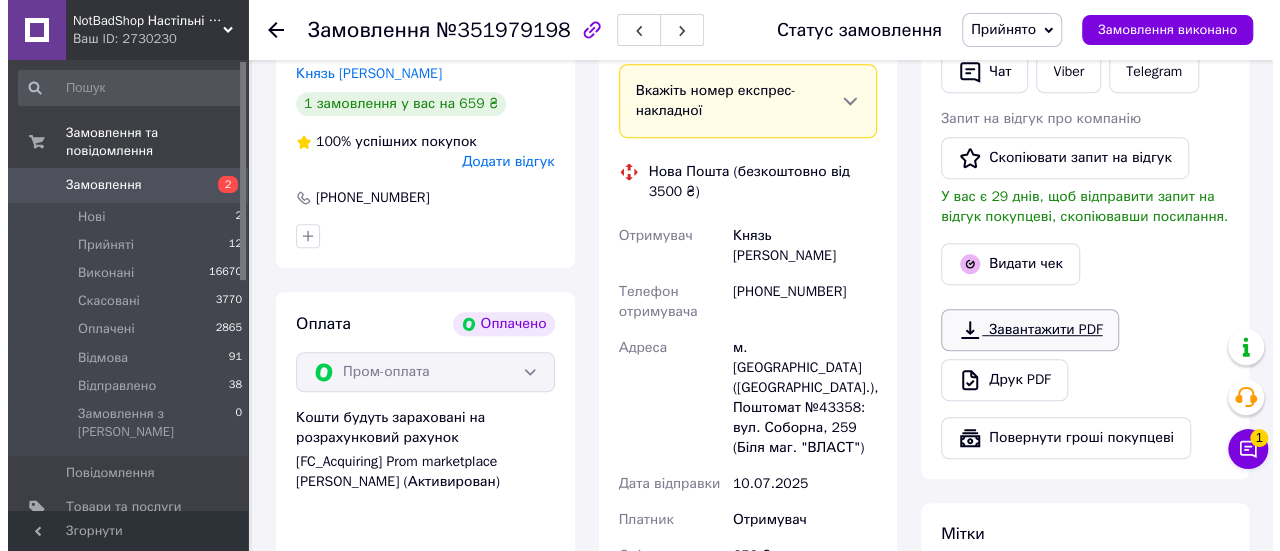 scroll, scrollTop: 500, scrollLeft: 0, axis: vertical 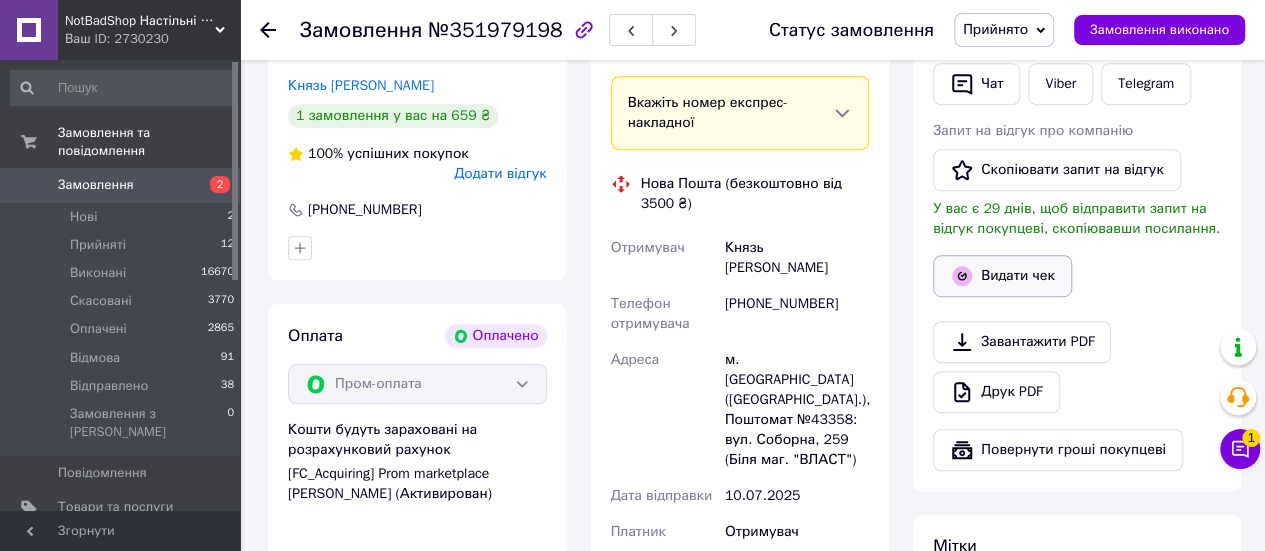 click on "Видати чек" at bounding box center [1002, 276] 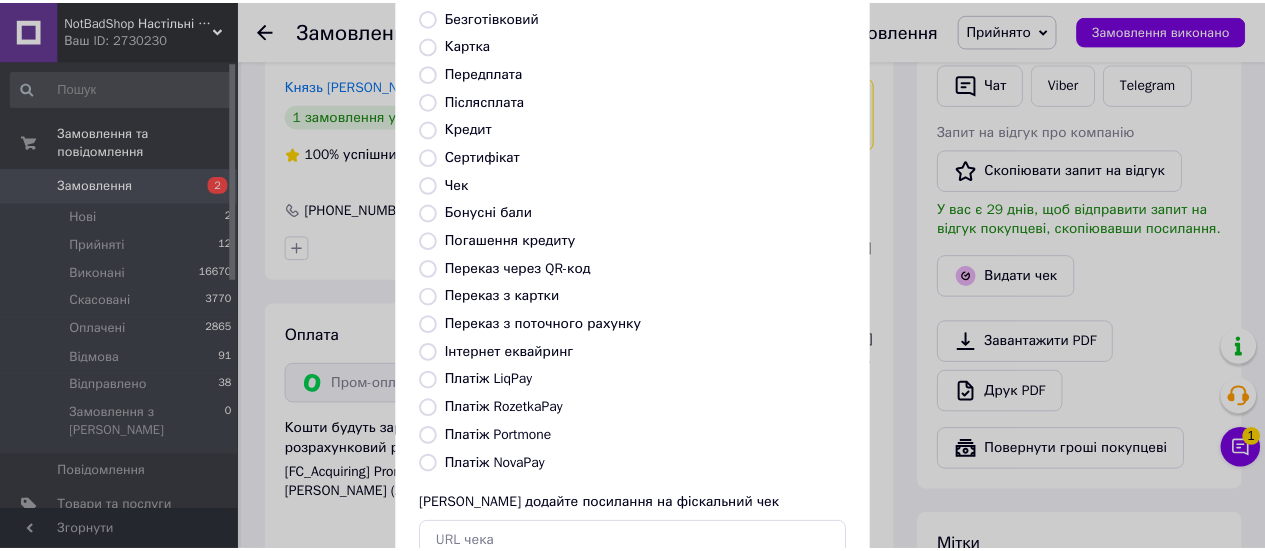 scroll, scrollTop: 300, scrollLeft: 0, axis: vertical 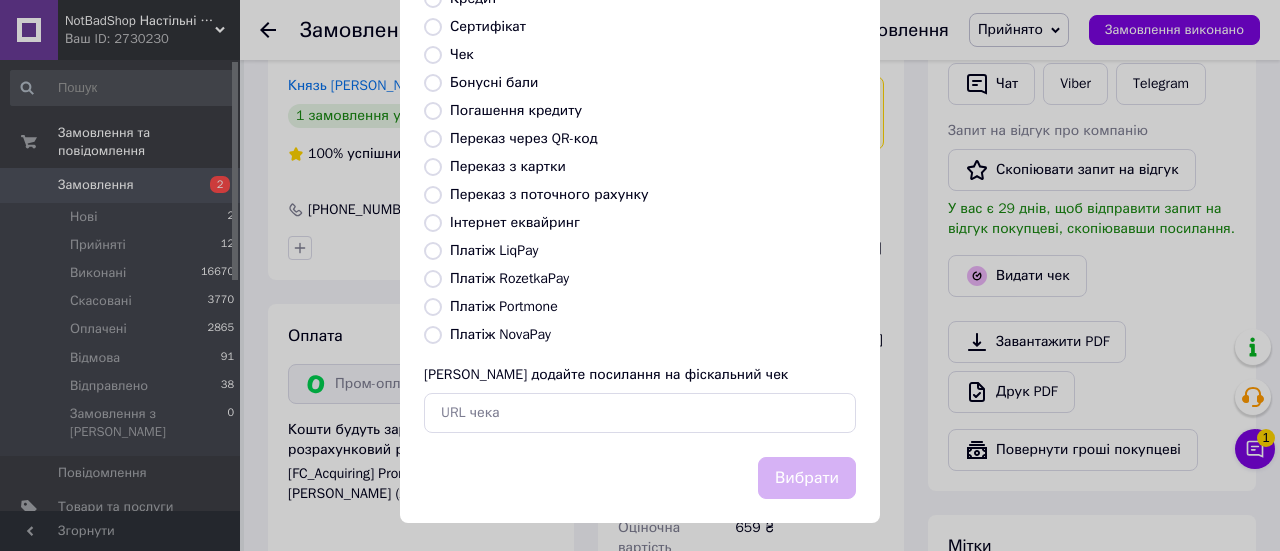 click on "Платіж RozetkaPay" at bounding box center (509, 278) 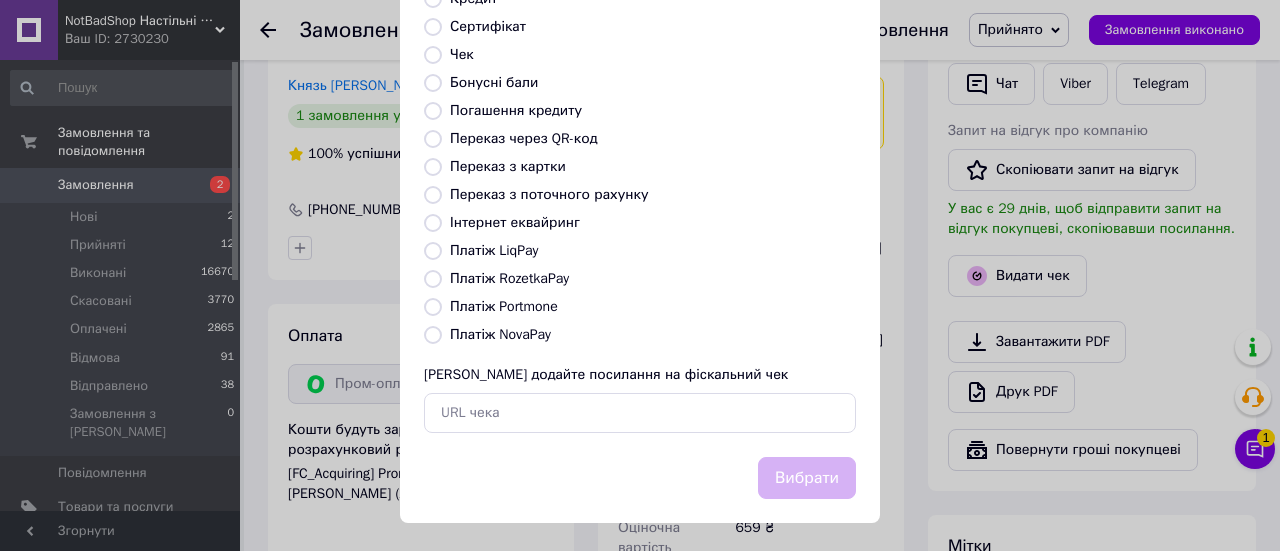 radio on "true" 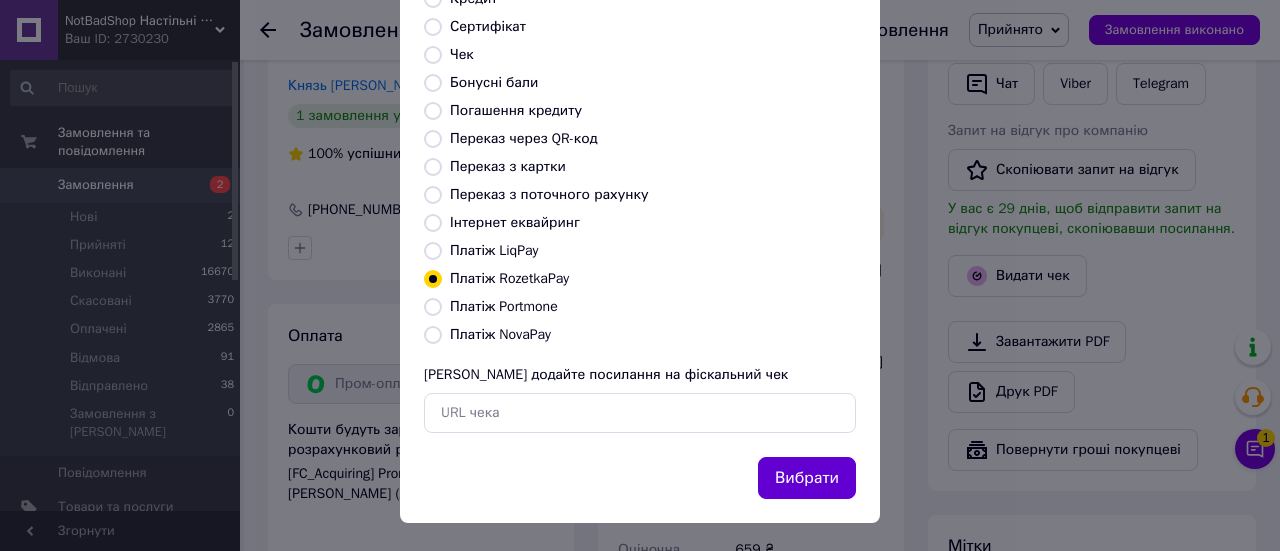 click on "Вибрати" at bounding box center (807, 478) 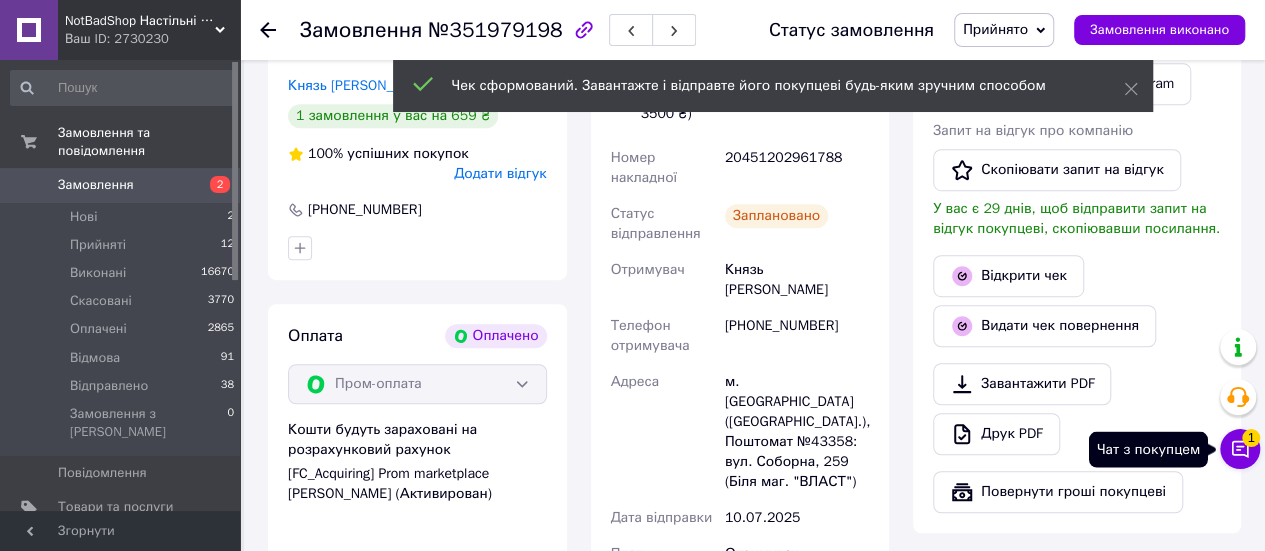 click on "Чат з покупцем 1" at bounding box center (1240, 449) 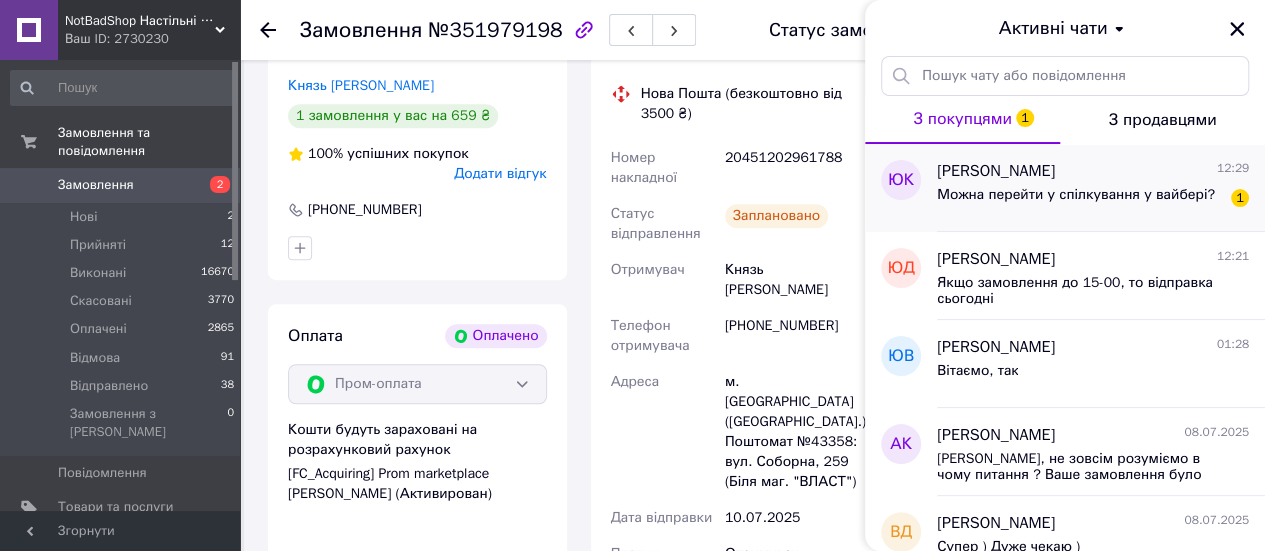 click on "Можна перейти у спілкування у вайбері?" at bounding box center (1076, 201) 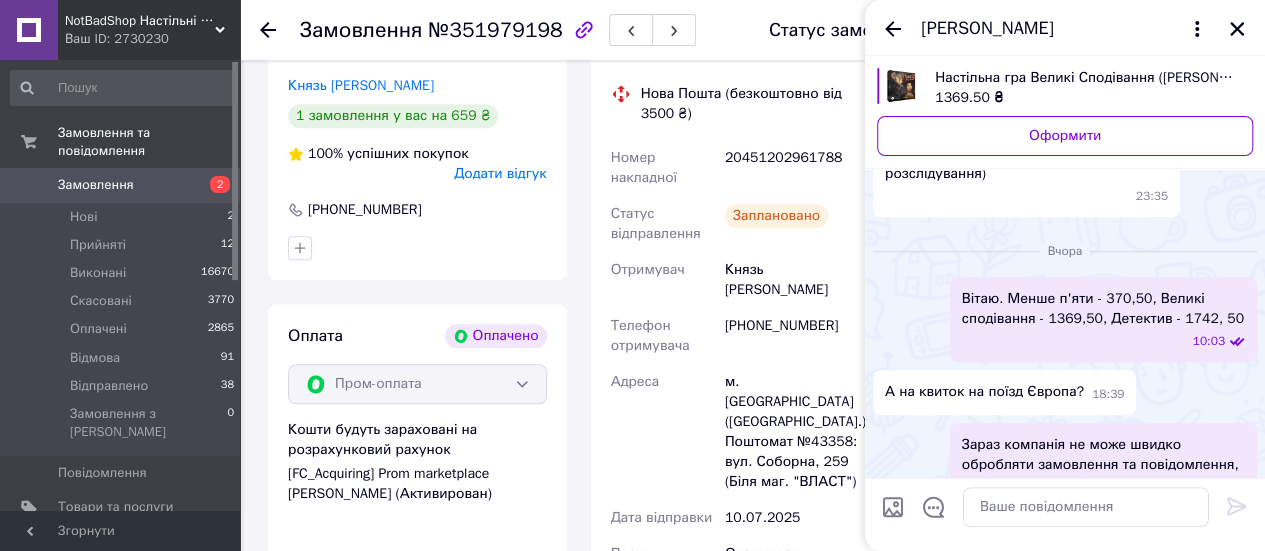 scroll, scrollTop: 816, scrollLeft: 0, axis: vertical 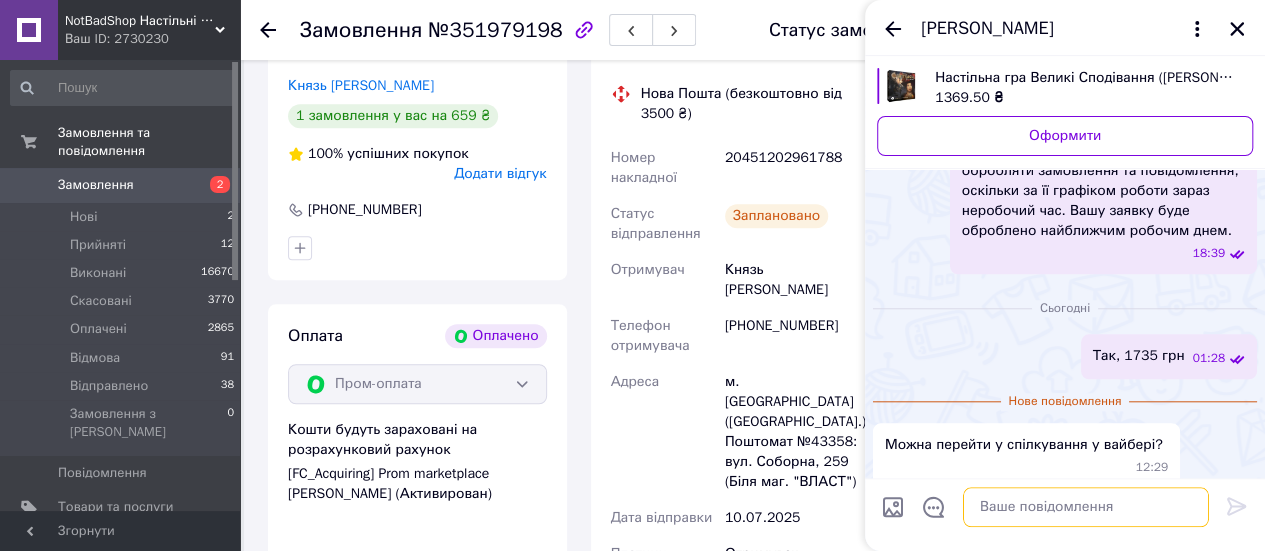 click at bounding box center [1086, 507] 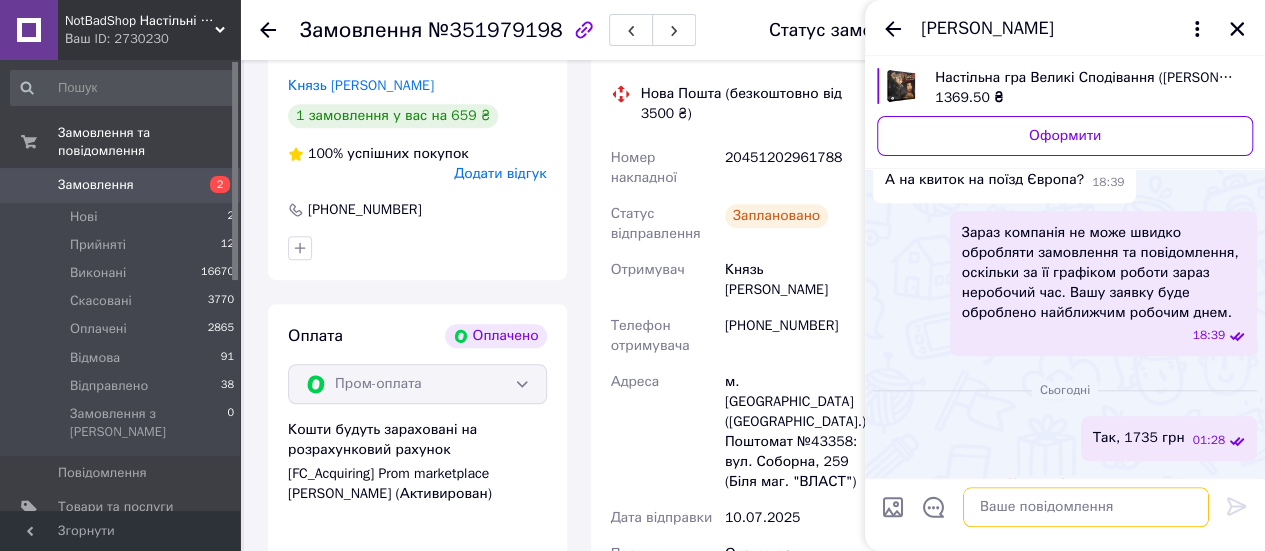 scroll, scrollTop: 816, scrollLeft: 0, axis: vertical 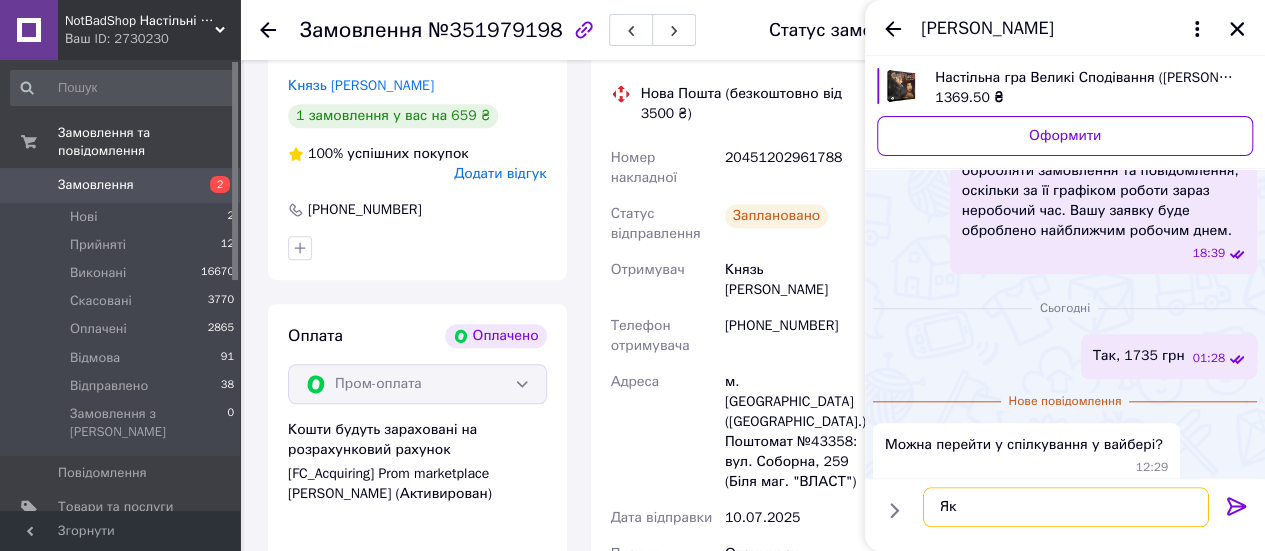 type on "Я" 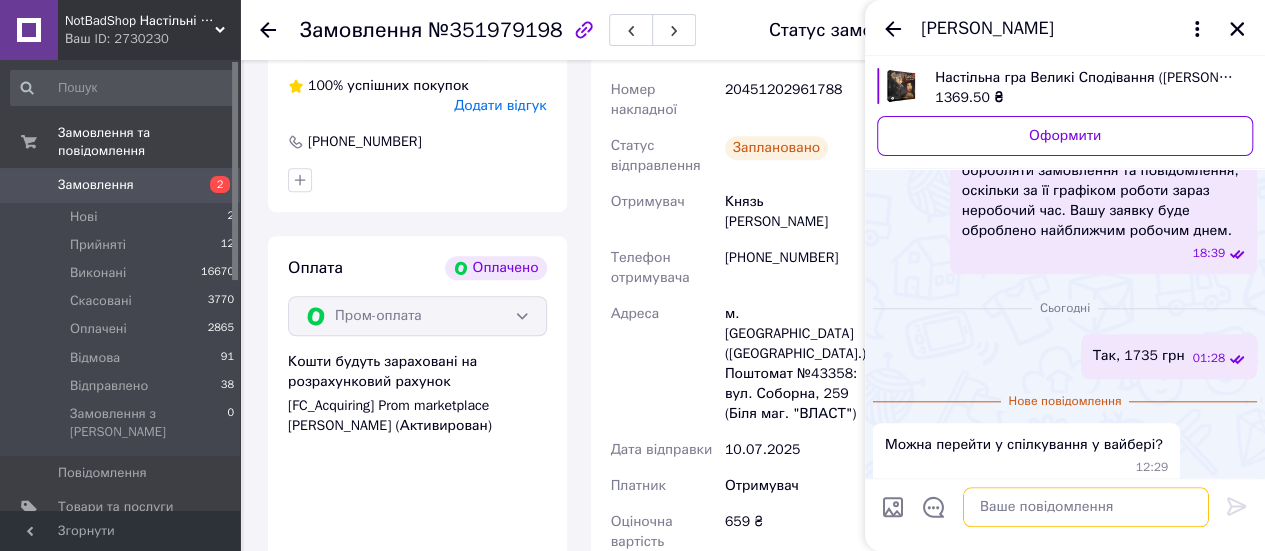 scroll, scrollTop: 600, scrollLeft: 0, axis: vertical 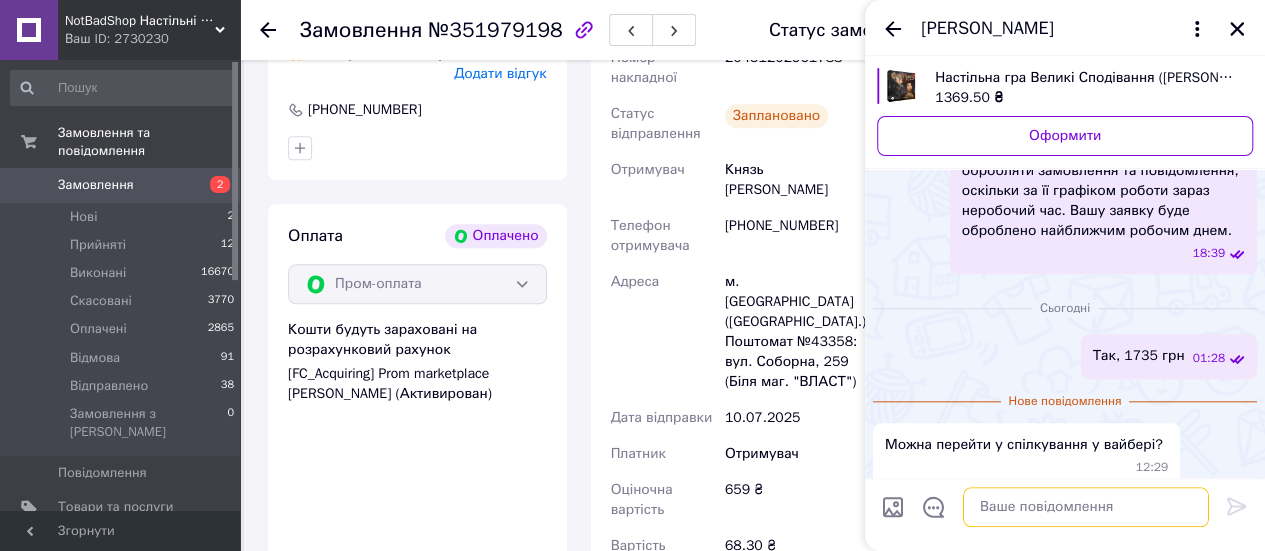 click at bounding box center [1086, 507] 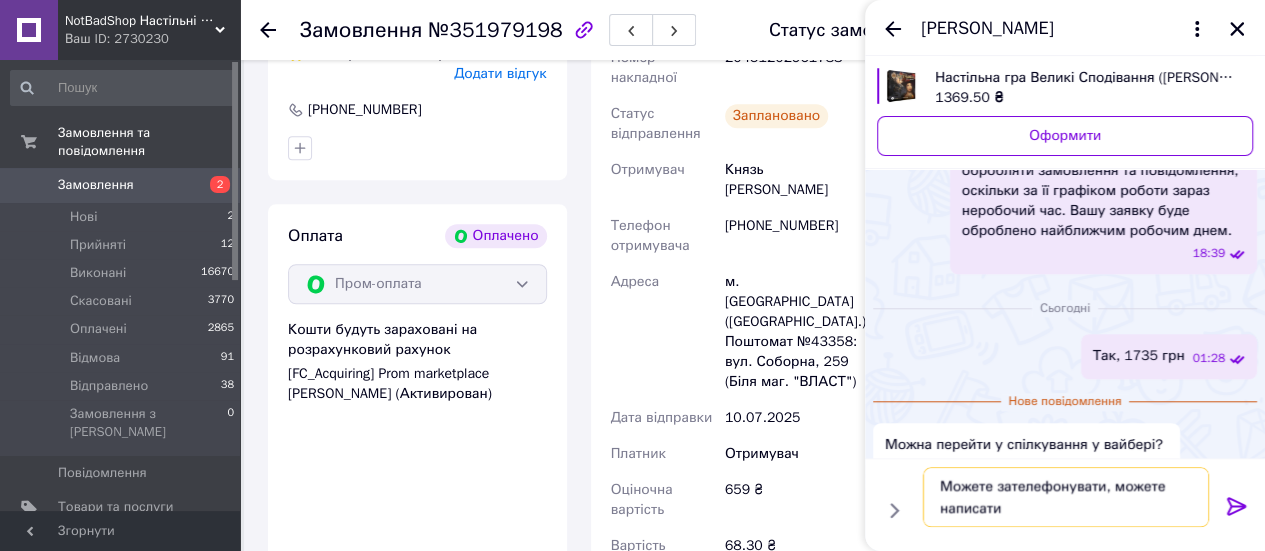 type on "Можете зателефонувати, можете написати" 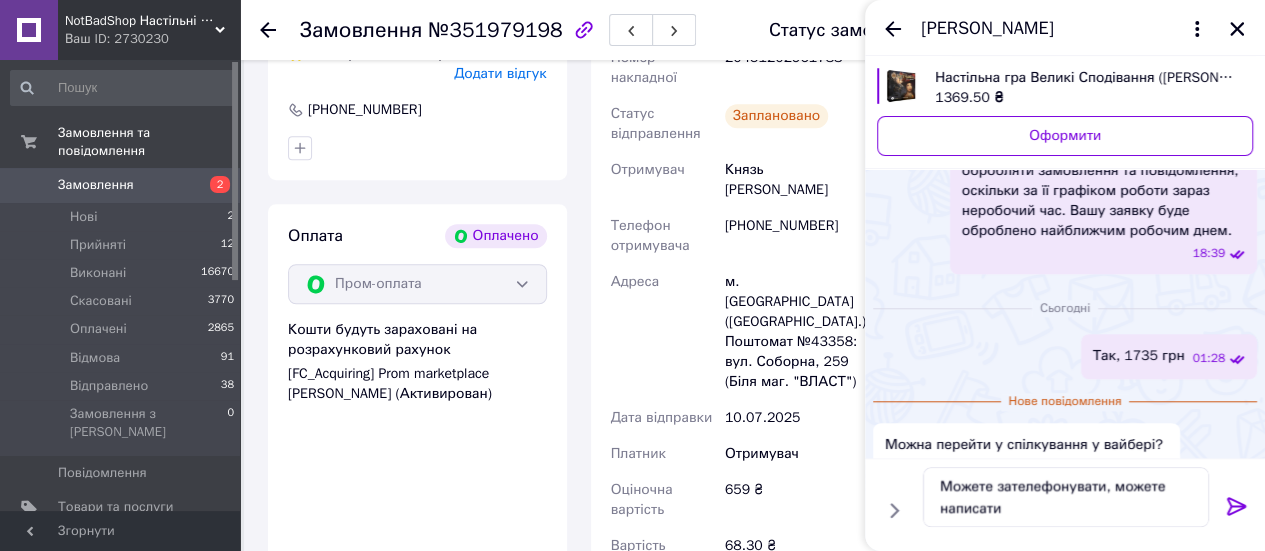 click 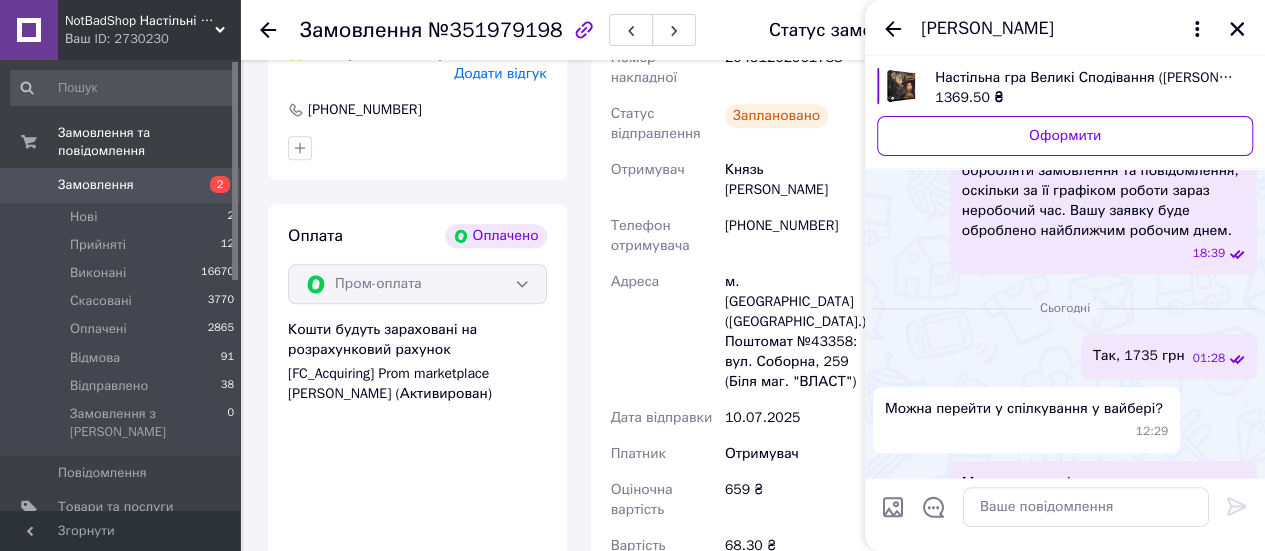 scroll, scrollTop: 852, scrollLeft: 0, axis: vertical 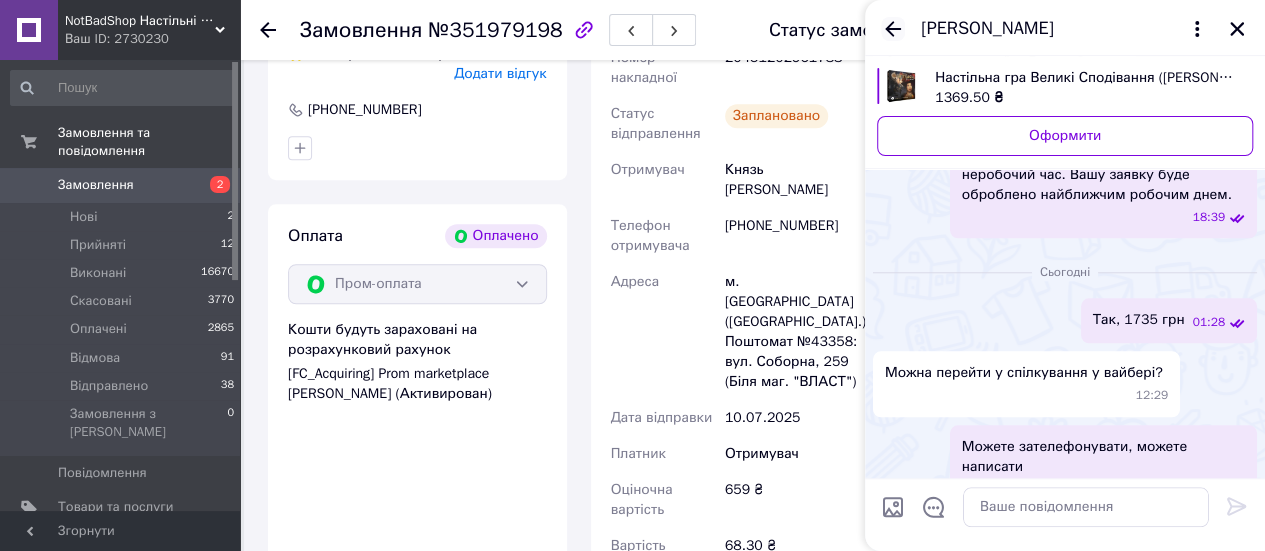 click 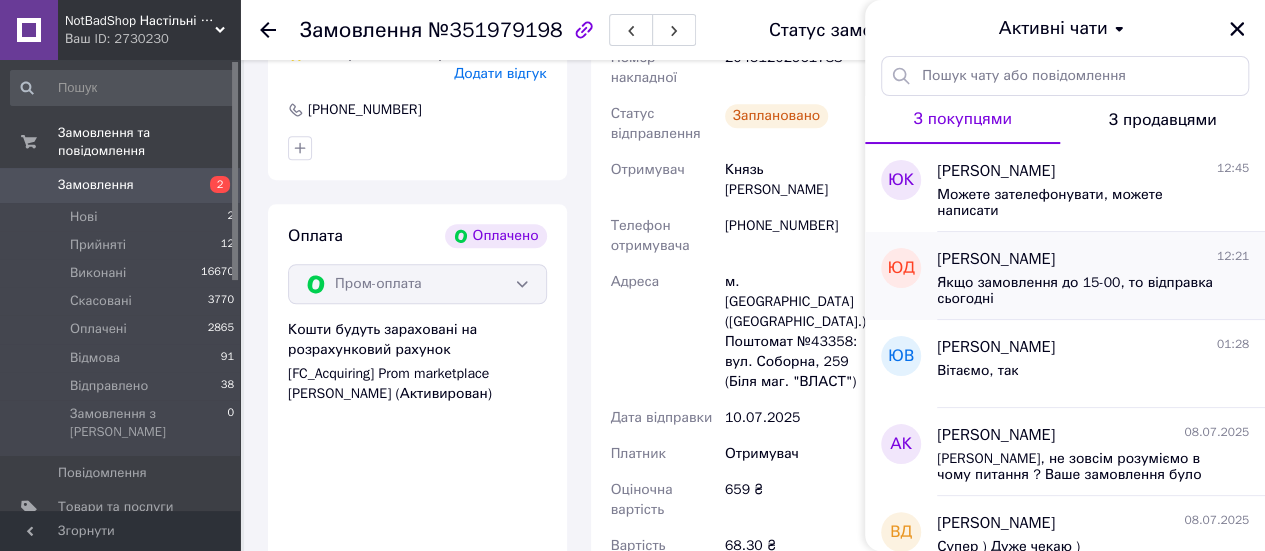 click on "Якщо замовлення до 15-00, то відправка сьогодні" at bounding box center (1079, 291) 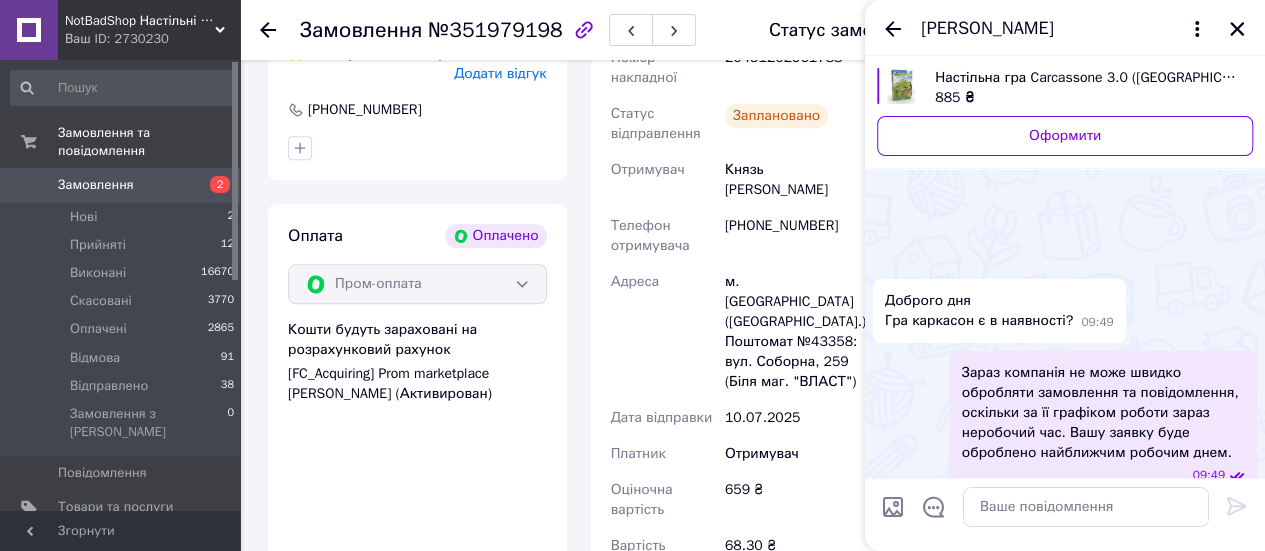 scroll, scrollTop: 1010, scrollLeft: 0, axis: vertical 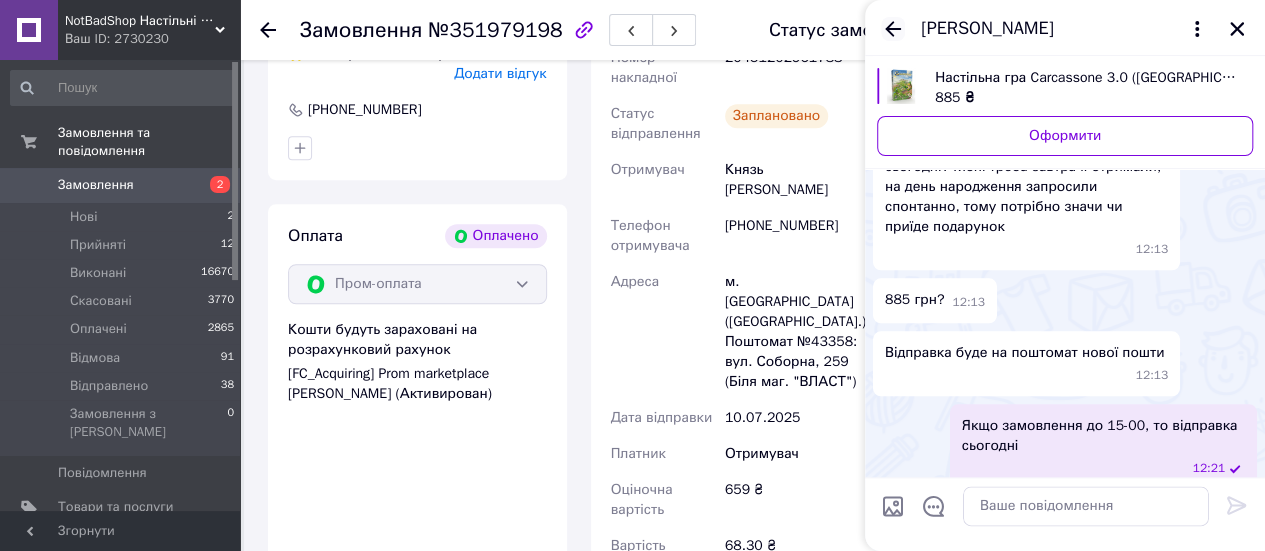 click 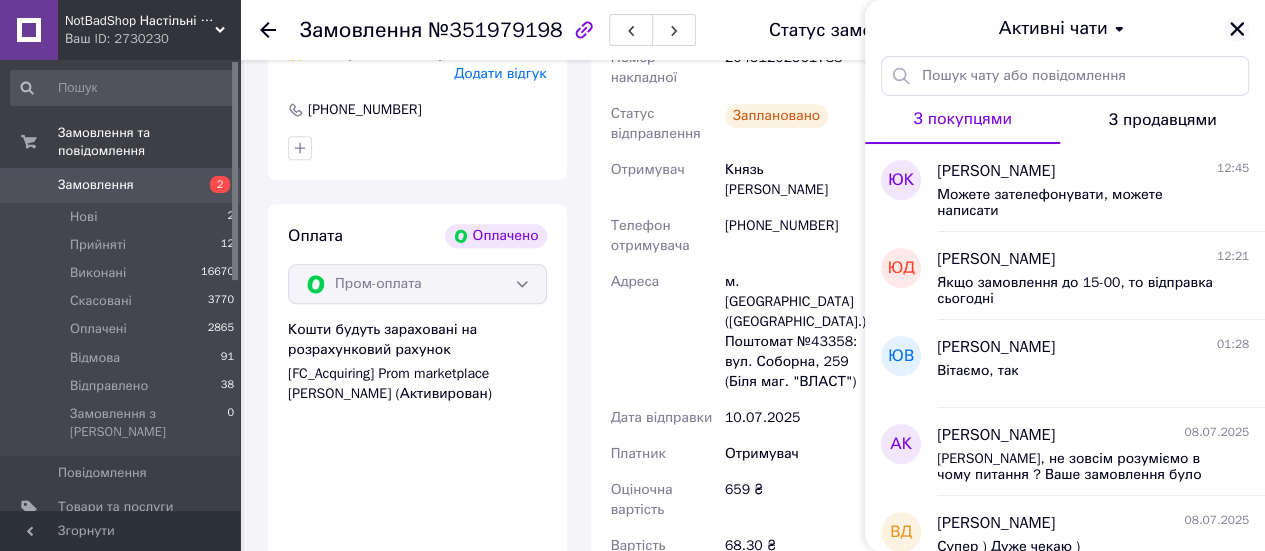 click 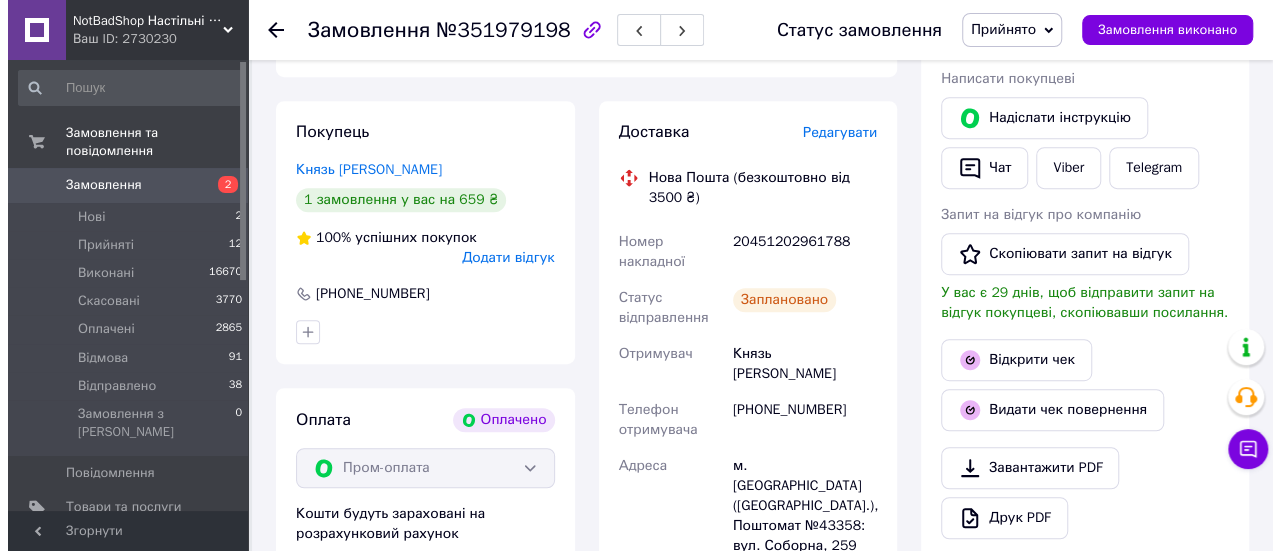 scroll, scrollTop: 300, scrollLeft: 0, axis: vertical 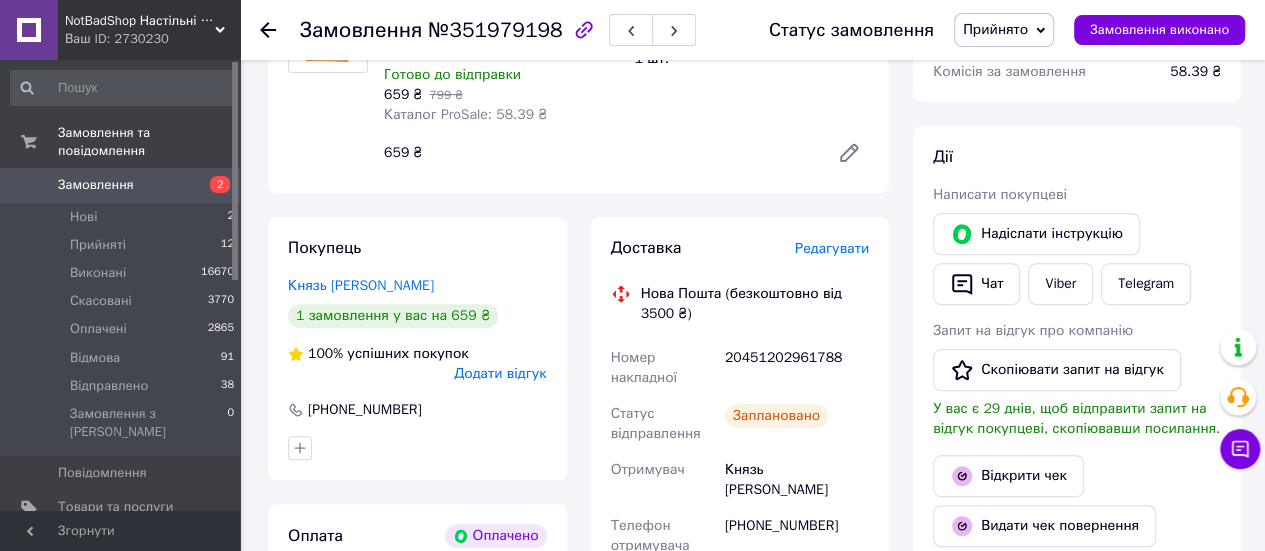 click on "Редагувати" at bounding box center [832, 248] 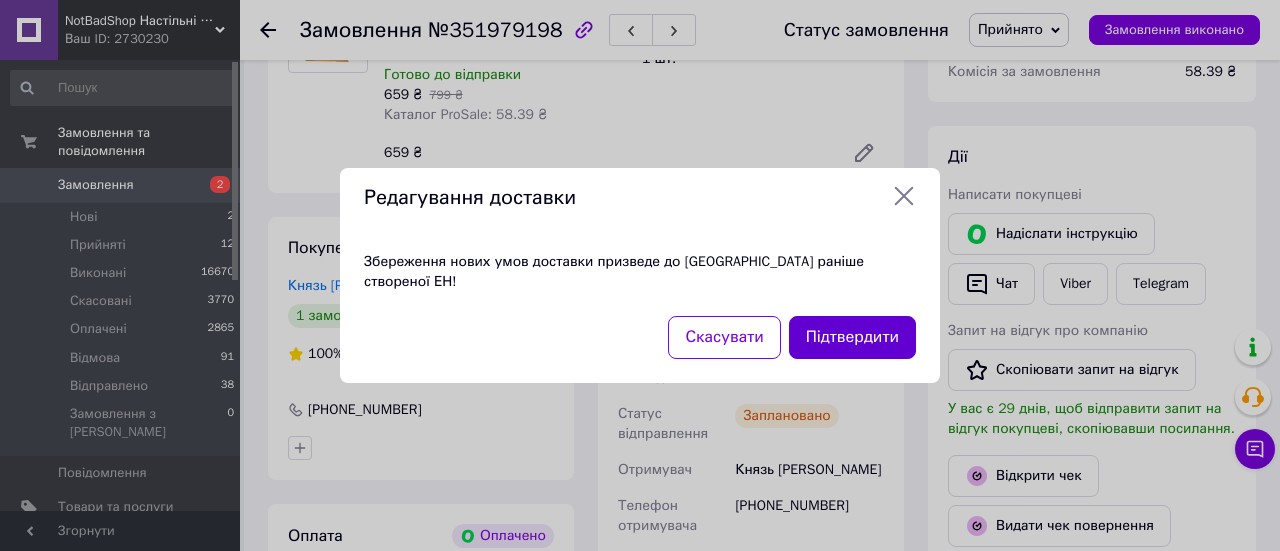 click on "Підтвердити" at bounding box center [852, 337] 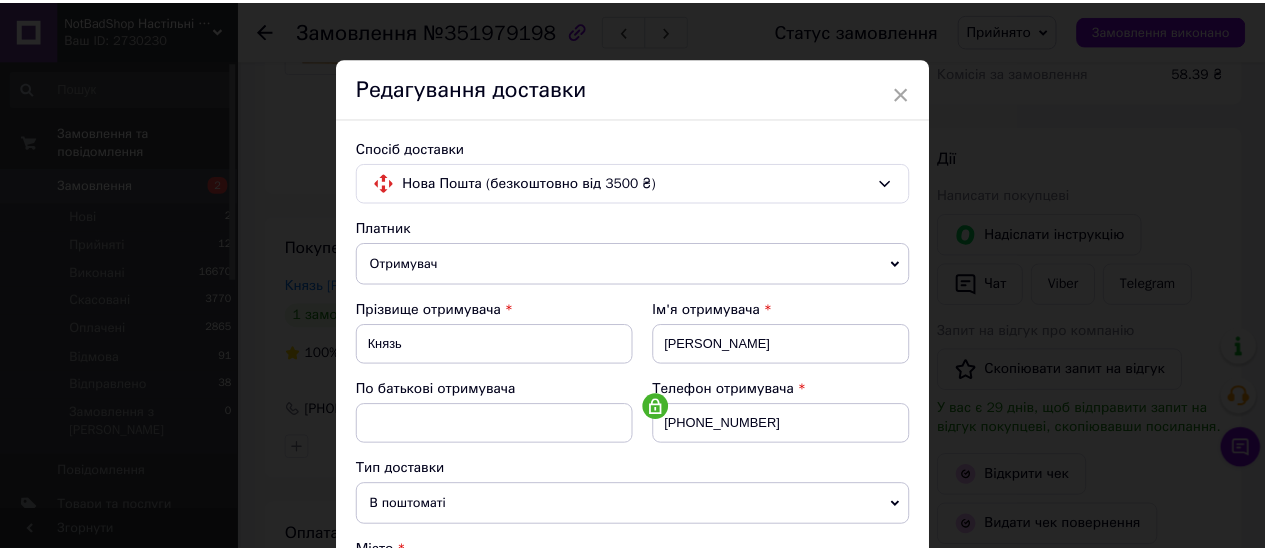 scroll, scrollTop: 0, scrollLeft: 0, axis: both 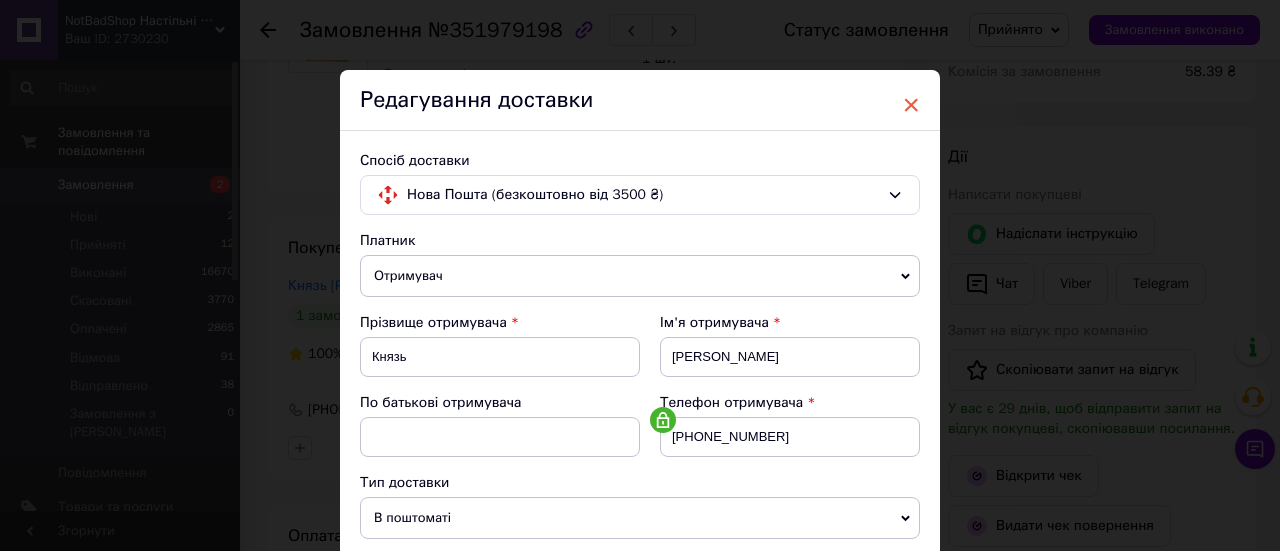 click on "×" at bounding box center (911, 105) 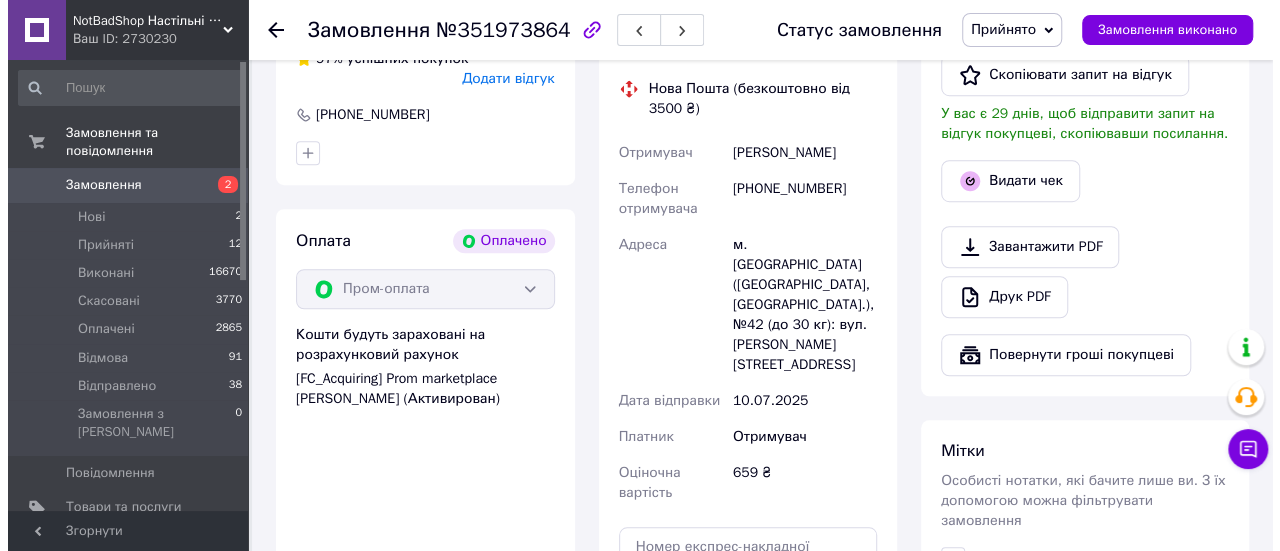 scroll, scrollTop: 400, scrollLeft: 0, axis: vertical 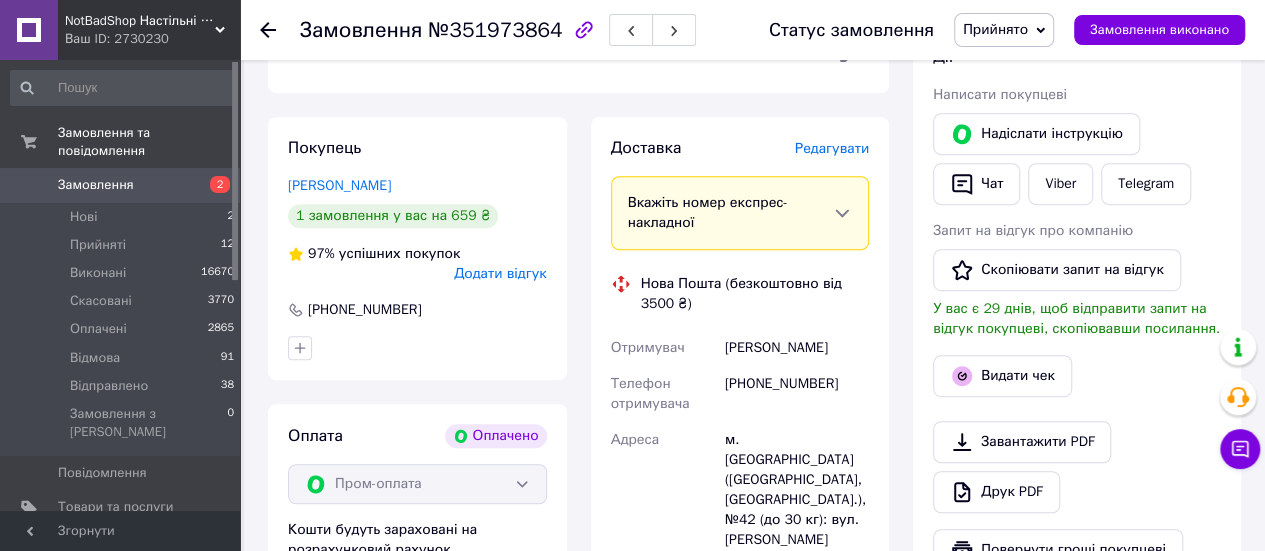click on "Редагувати" at bounding box center (832, 148) 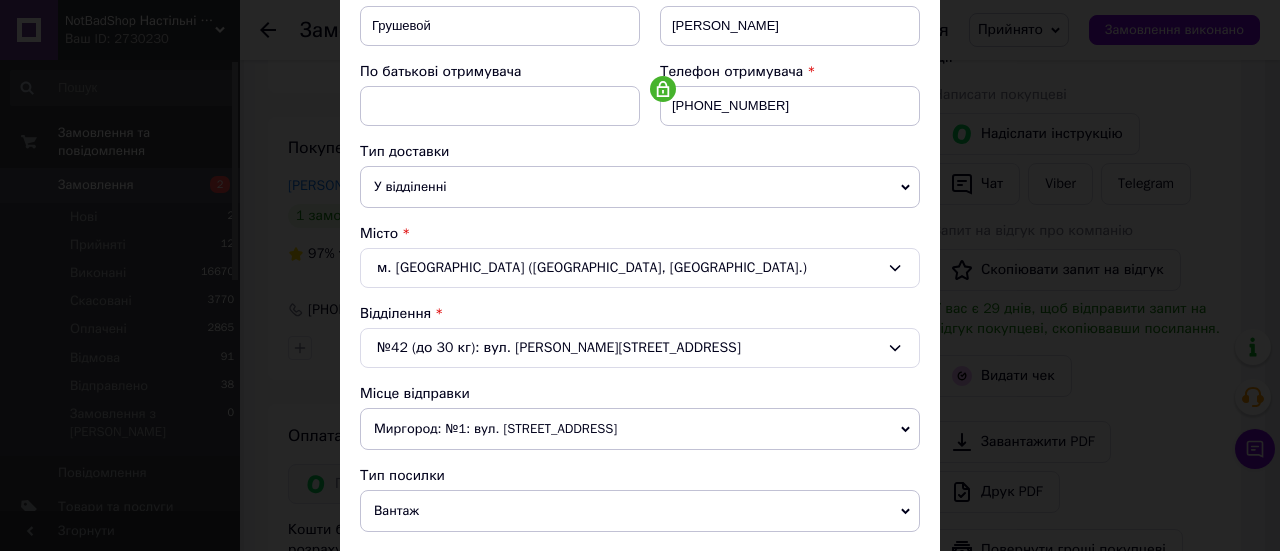 scroll, scrollTop: 600, scrollLeft: 0, axis: vertical 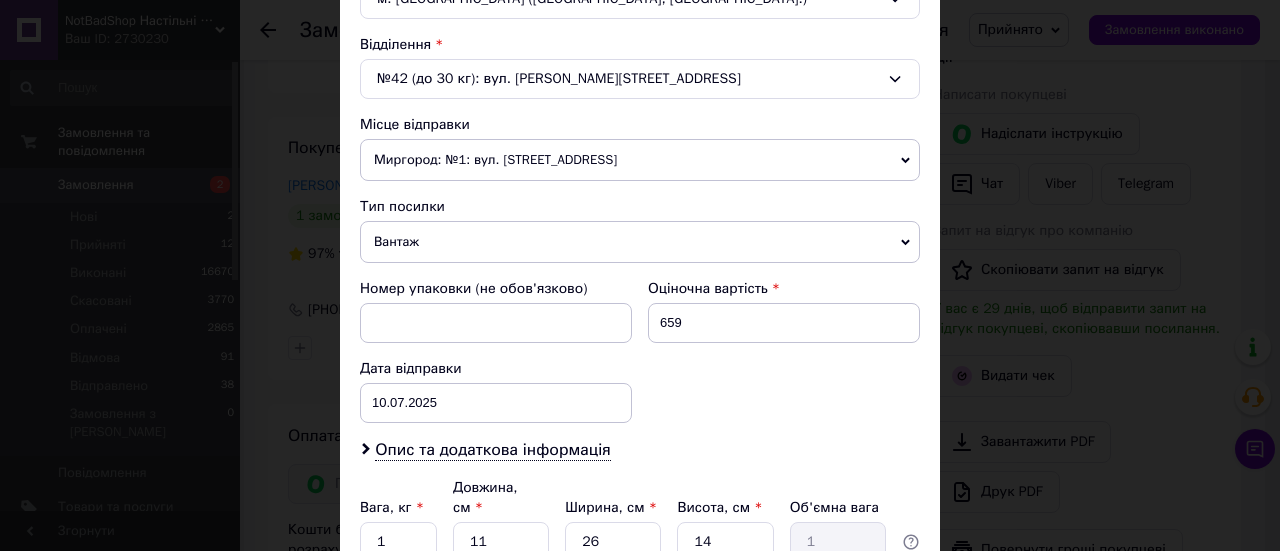 click on "Миргород: №1: вул. Гоголя, 4" at bounding box center (640, 160) 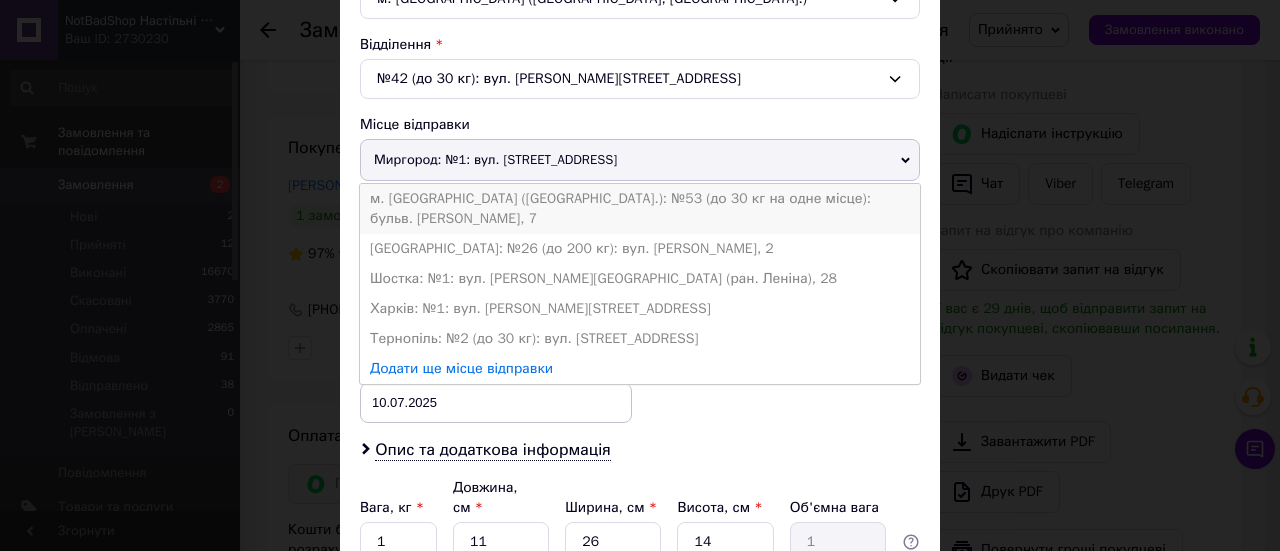 click on "м. Київ (Київська обл.): №53 (до 30 кг на одне місце): бульв. Жуля Верна, 7" at bounding box center [640, 209] 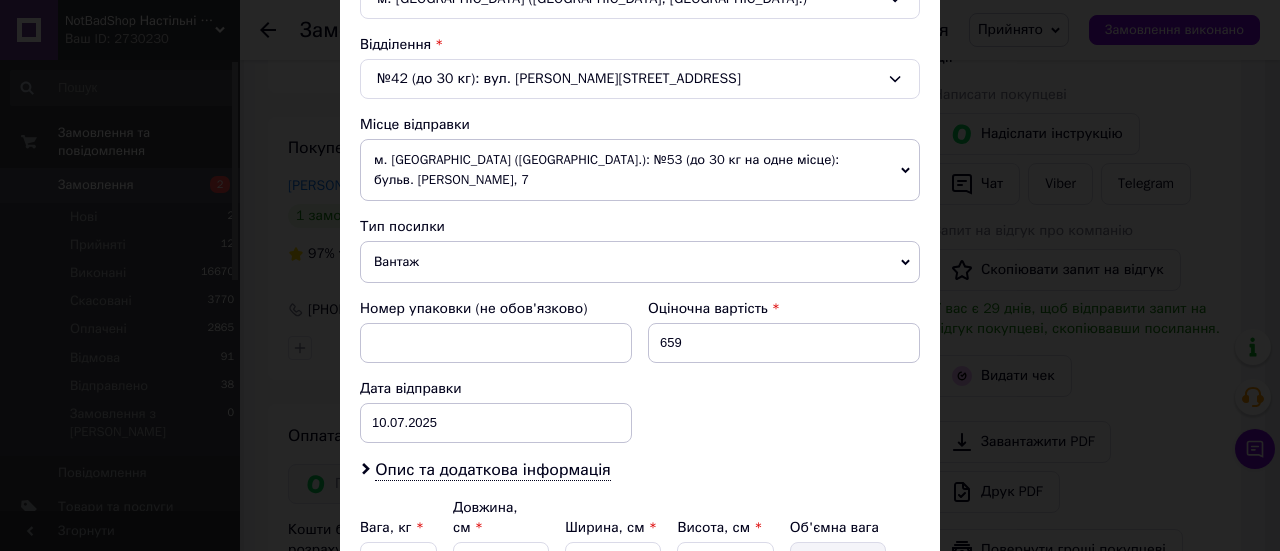 click on "Вантаж" at bounding box center [640, 262] 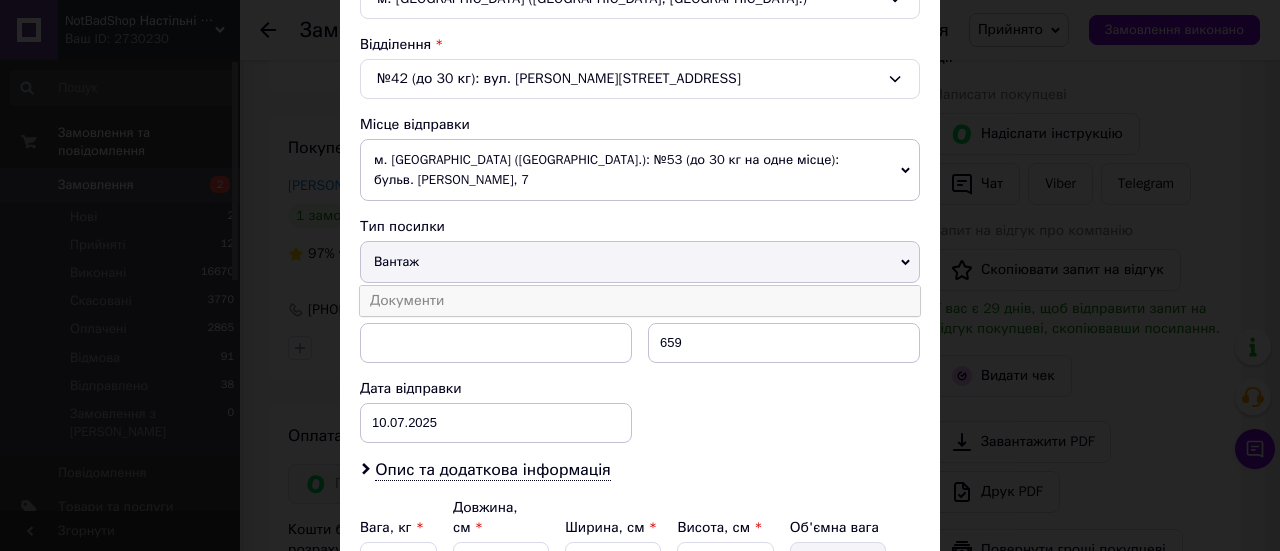 click on "Документи" at bounding box center [640, 301] 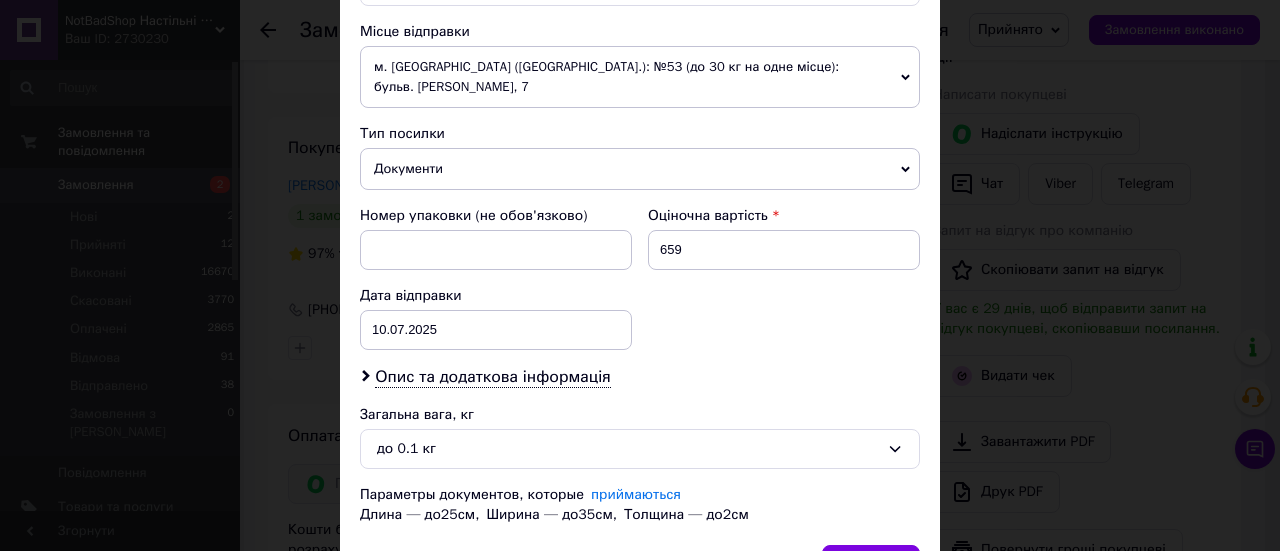 scroll, scrollTop: 788, scrollLeft: 0, axis: vertical 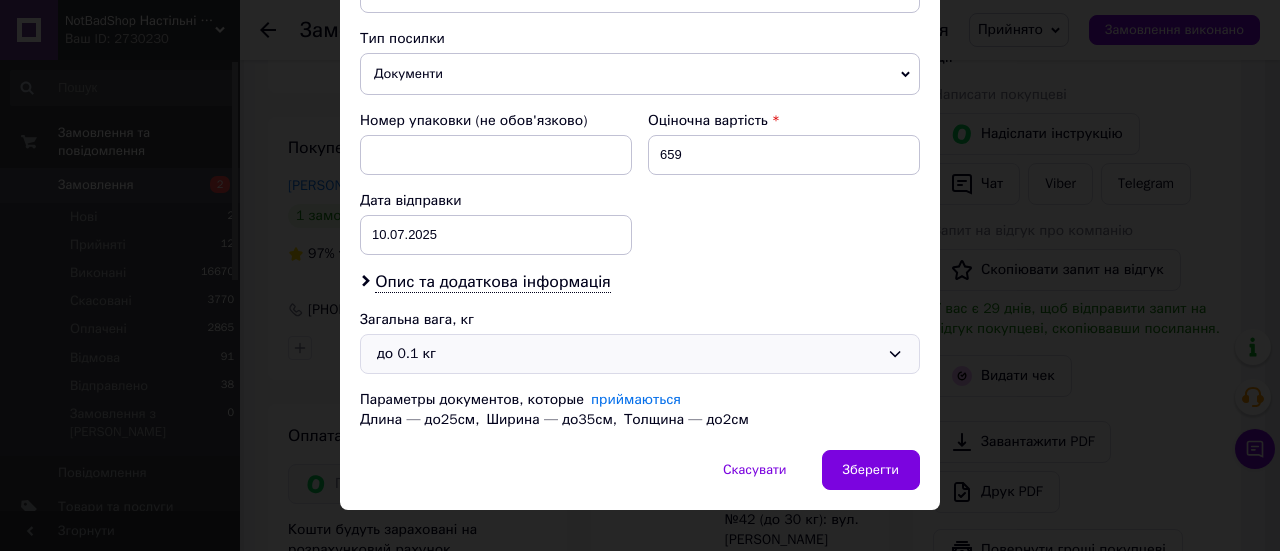 click on "до 0.1 кг" at bounding box center [628, 354] 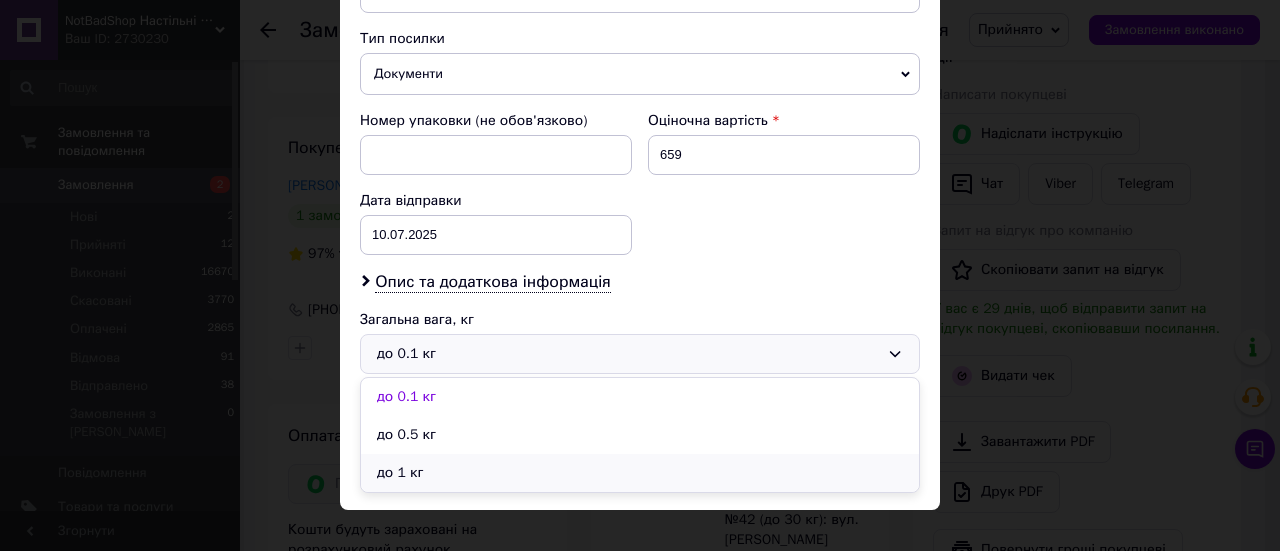click on "до 1 кг" at bounding box center [640, 473] 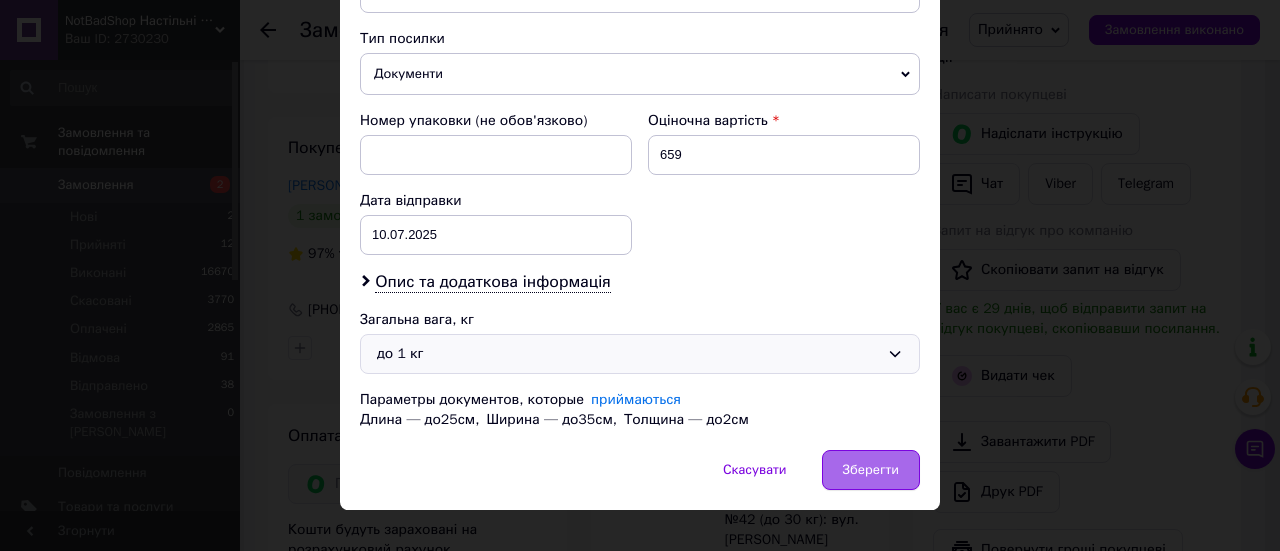 click on "Зберегти" at bounding box center [871, 470] 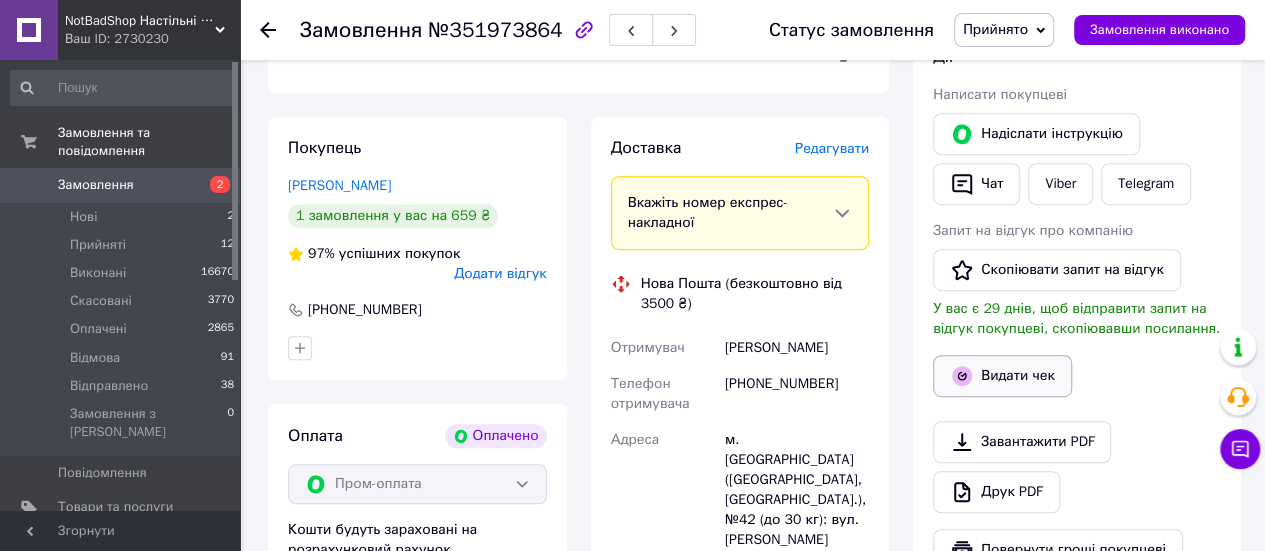 click on "У вас є 29 днів, щоб відправити запит на відгук покупцеві, скопіювавши посилання." at bounding box center (1076, 318) 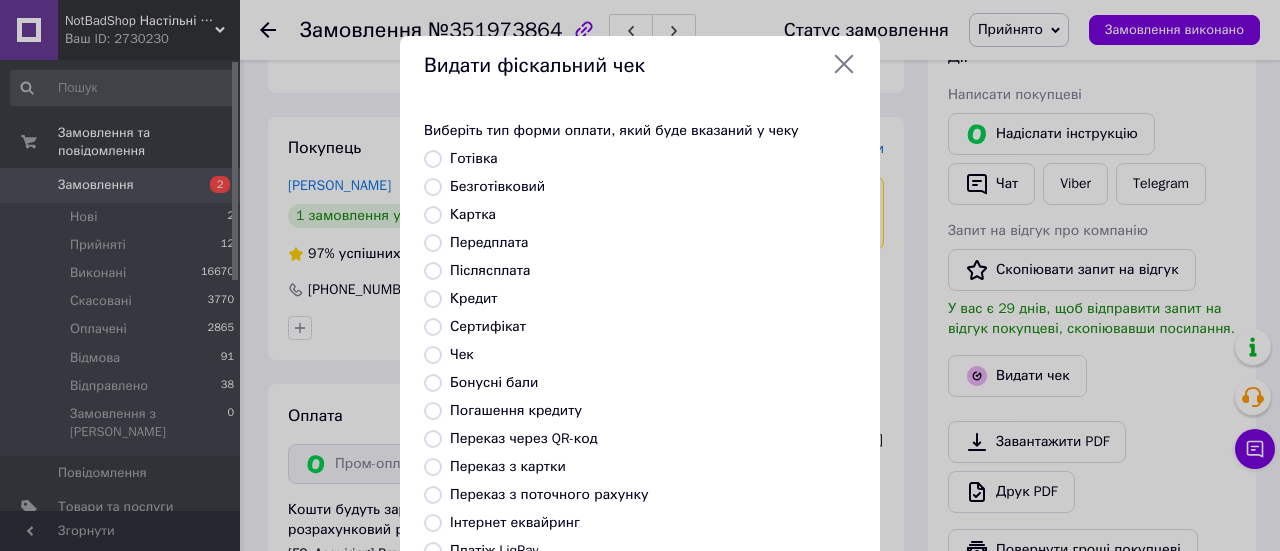 scroll, scrollTop: 200, scrollLeft: 0, axis: vertical 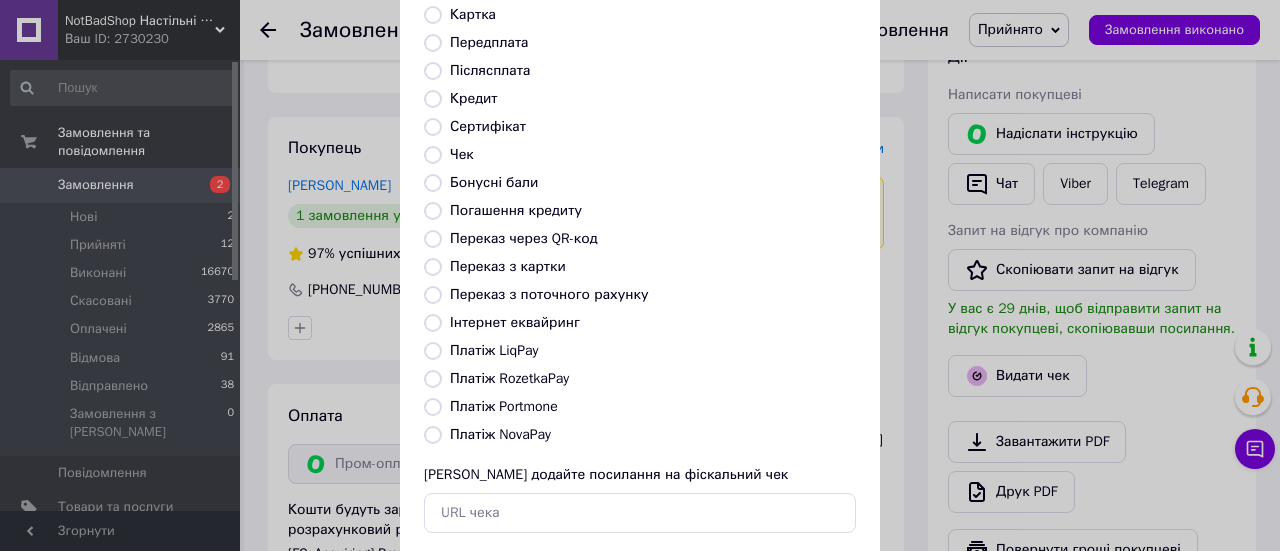 click on "Платіж RozetkaPay" at bounding box center (509, 378) 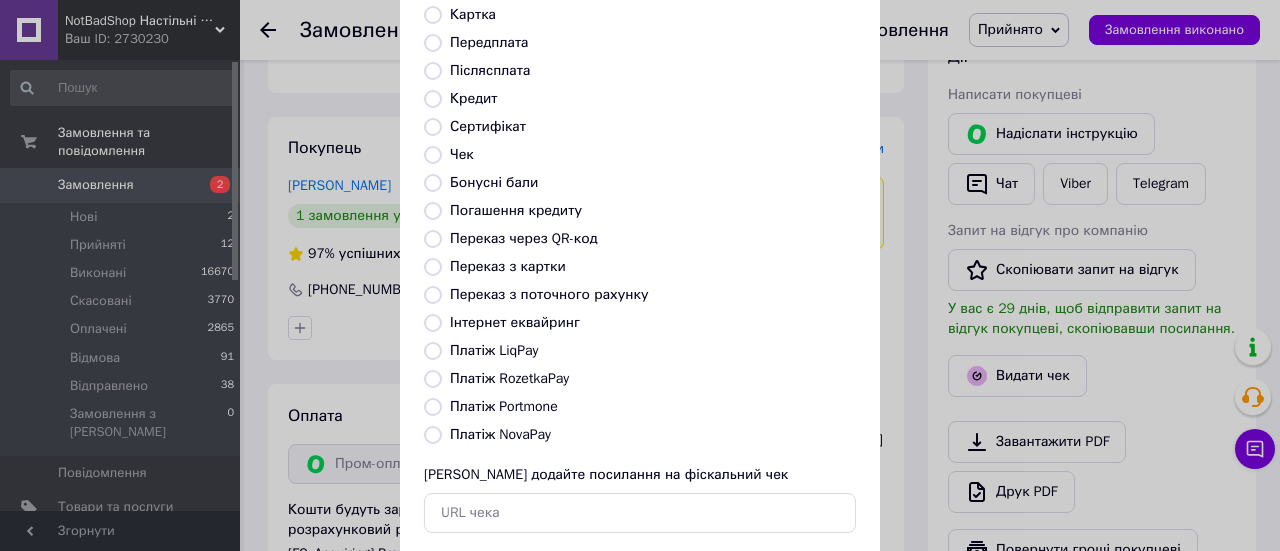 radio on "true" 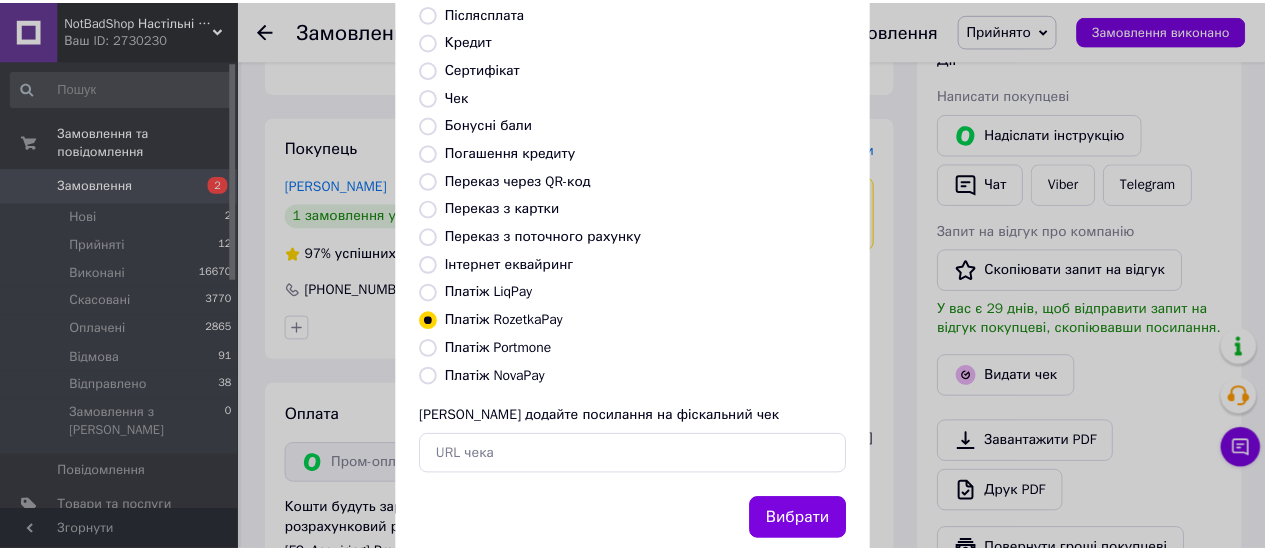 scroll, scrollTop: 306, scrollLeft: 0, axis: vertical 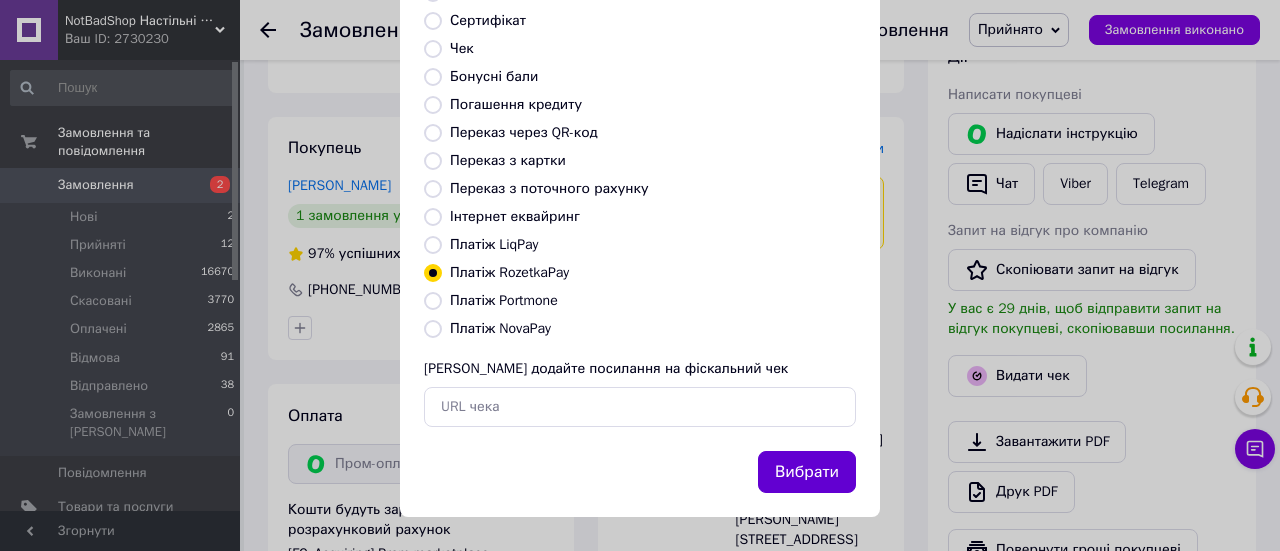 click on "Вибрати" at bounding box center [807, 472] 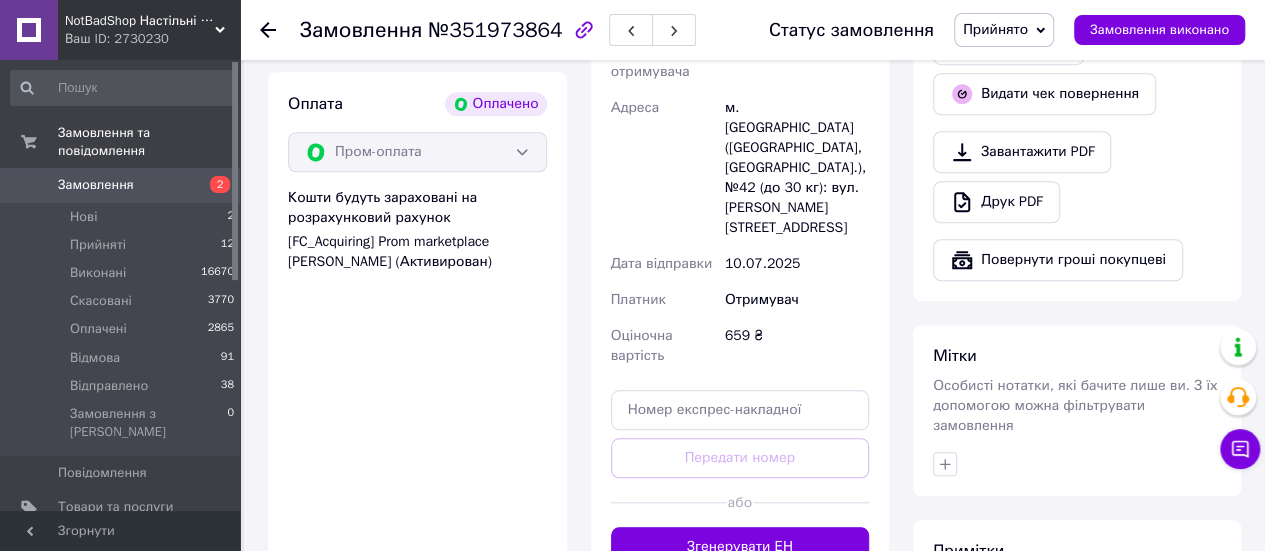 scroll, scrollTop: 800, scrollLeft: 0, axis: vertical 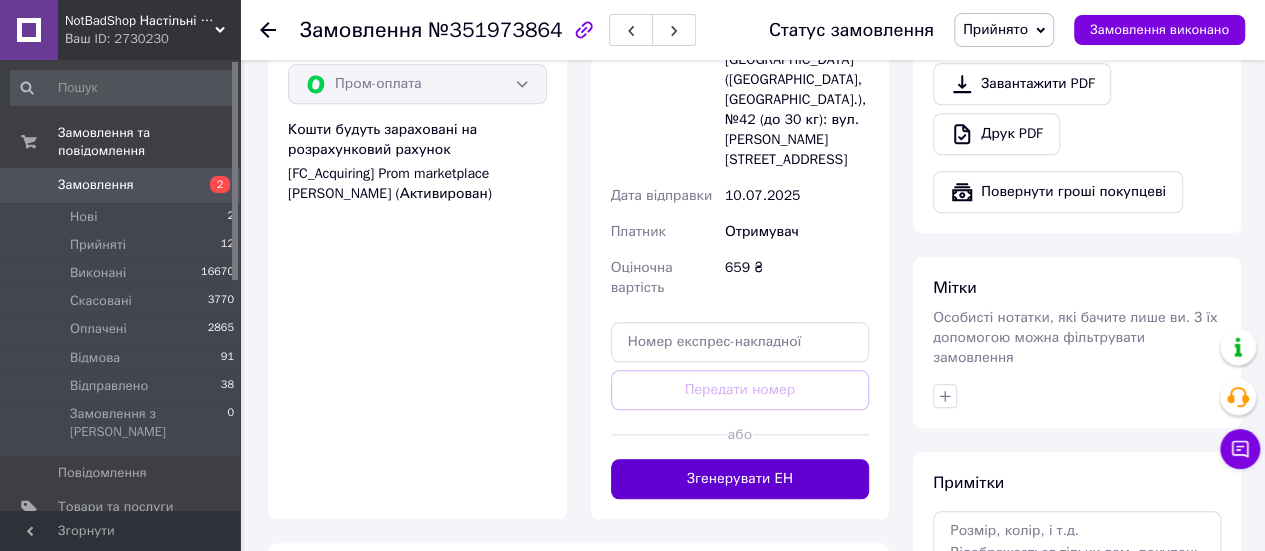click on "Згенерувати ЕН" at bounding box center [740, 479] 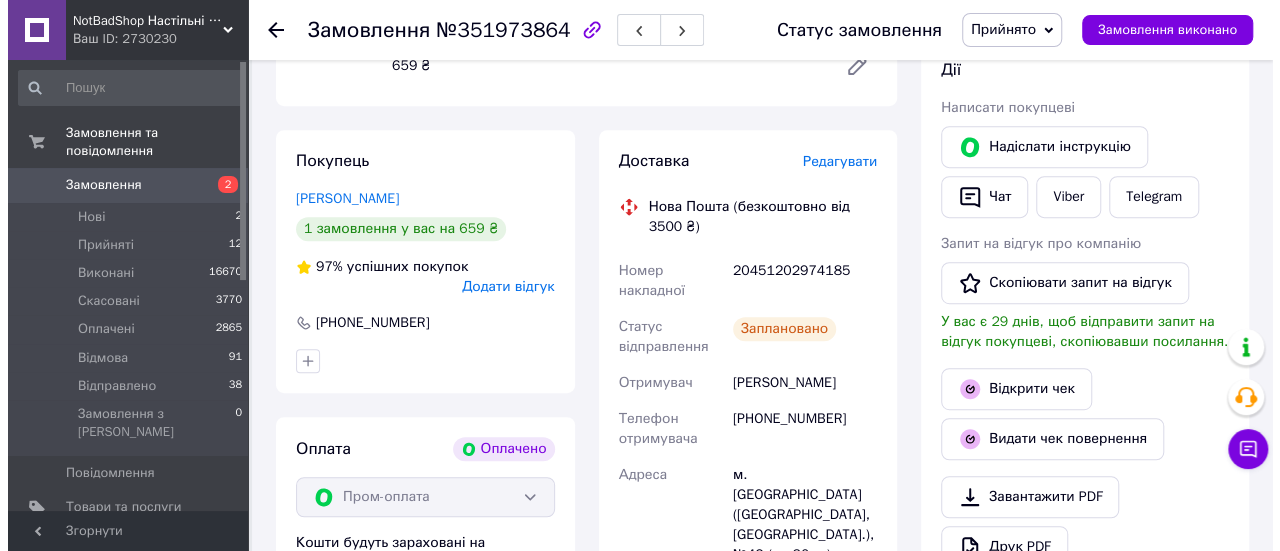 scroll, scrollTop: 300, scrollLeft: 0, axis: vertical 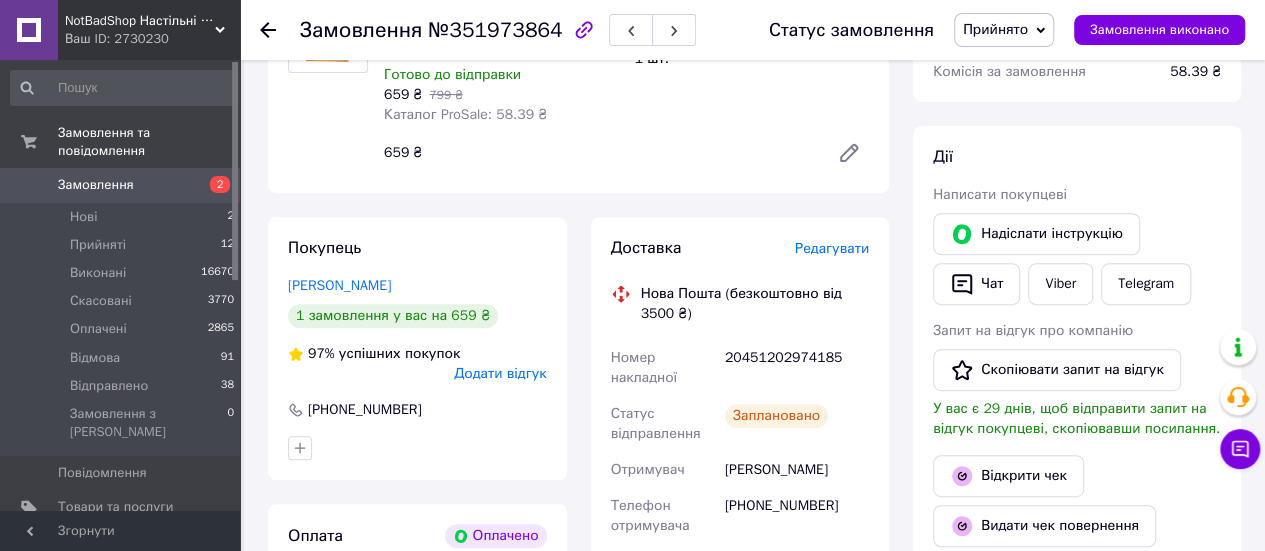 click on "Редагувати" at bounding box center (832, 248) 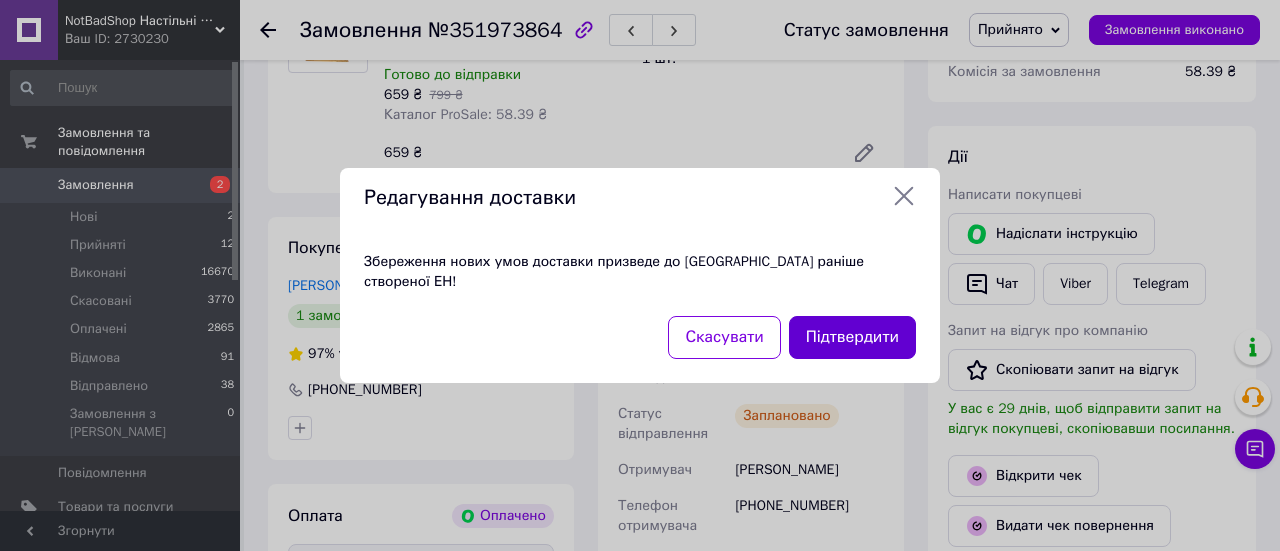 click on "Підтвердити" at bounding box center [852, 337] 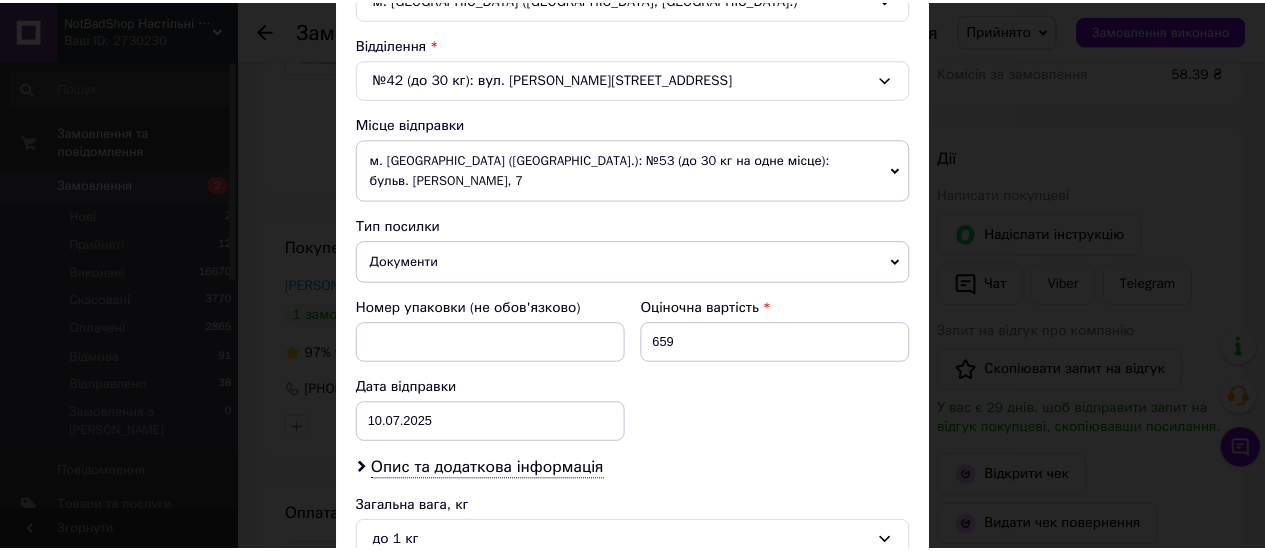 scroll, scrollTop: 788, scrollLeft: 0, axis: vertical 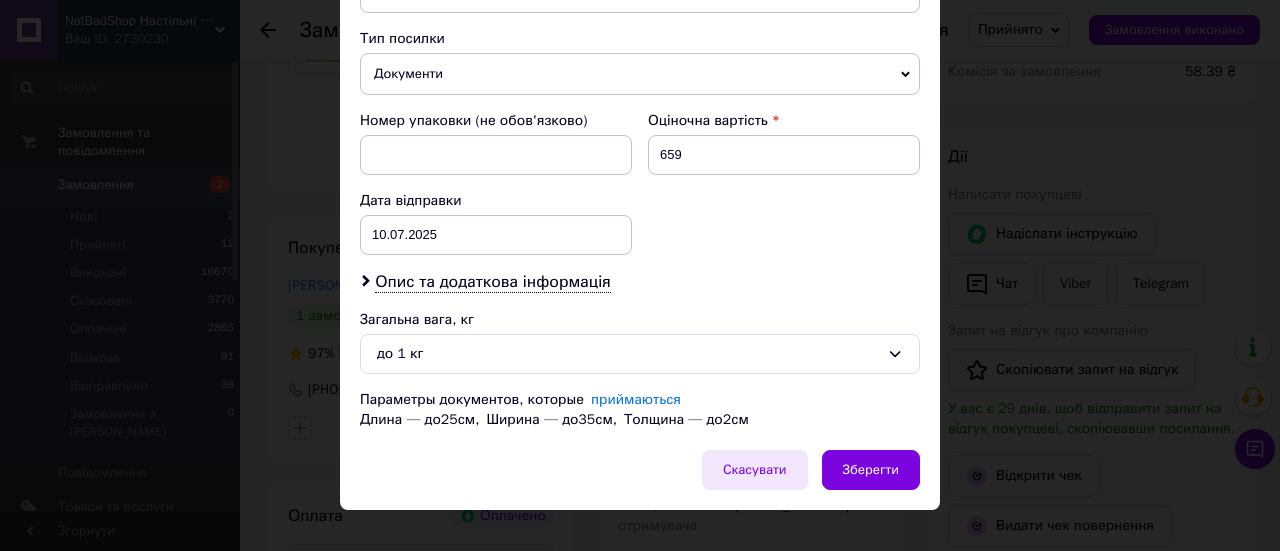 click on "Скасувати" at bounding box center (755, 470) 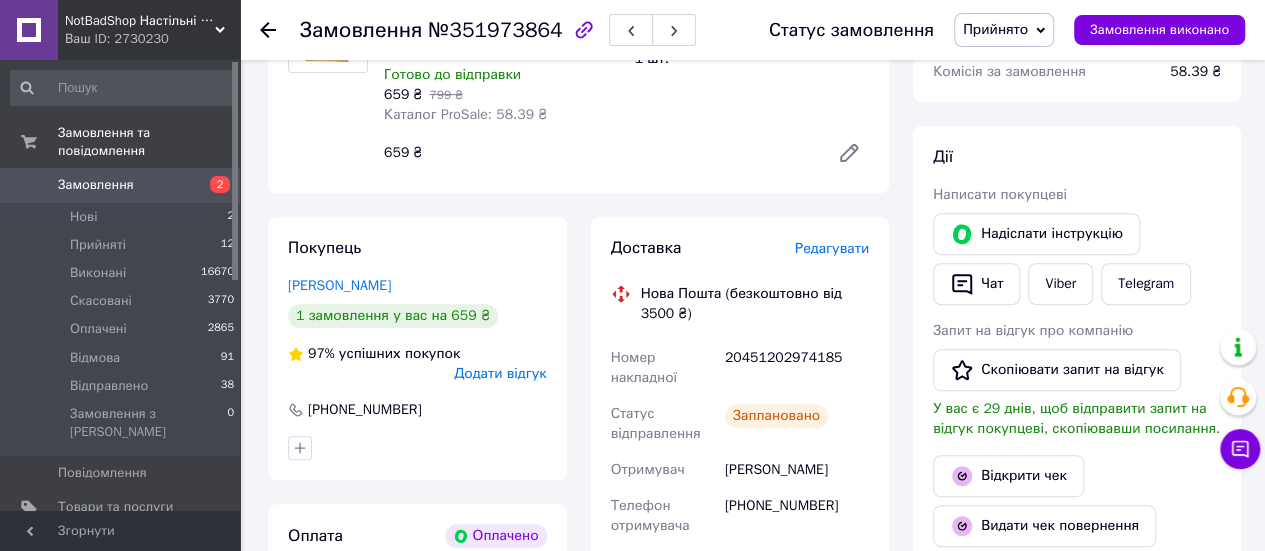 scroll, scrollTop: 0, scrollLeft: 0, axis: both 